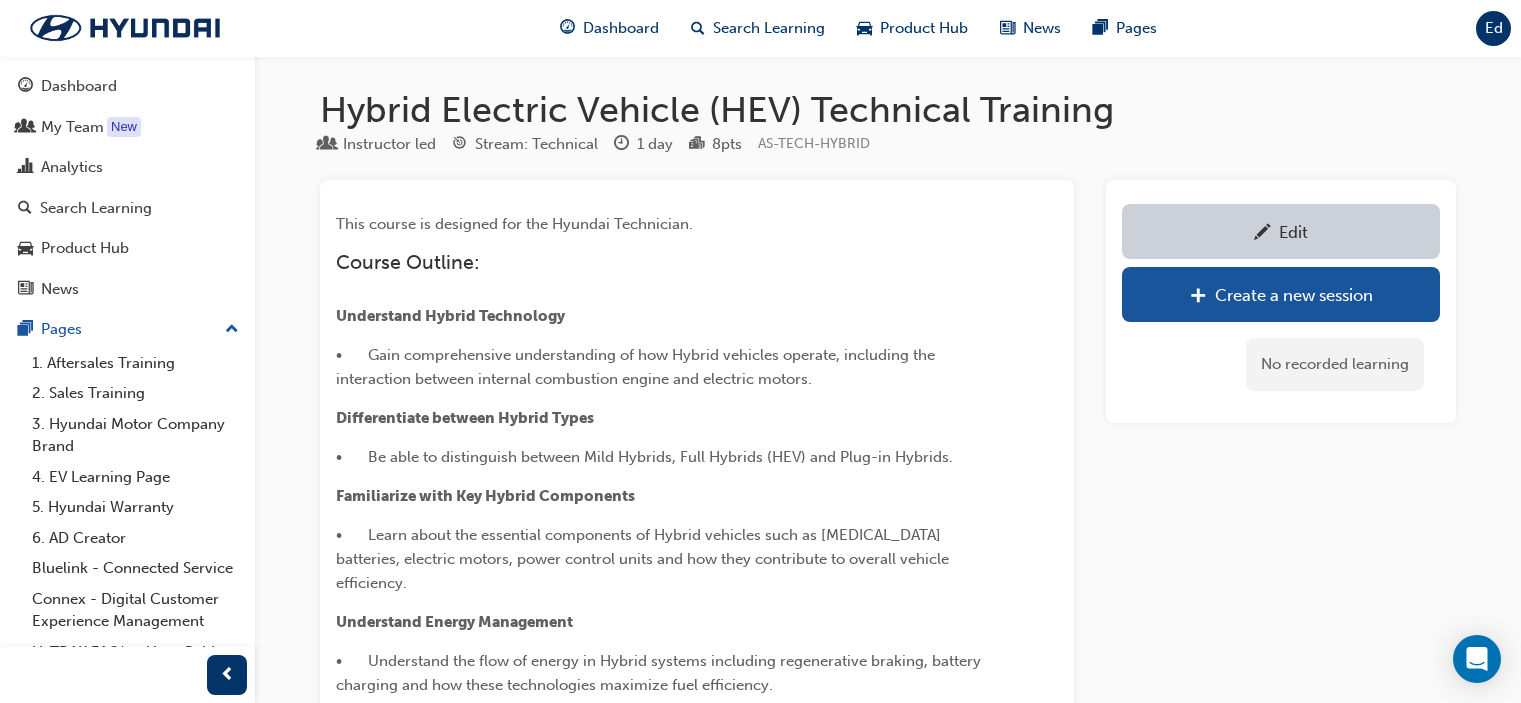 scroll, scrollTop: 0, scrollLeft: 0, axis: both 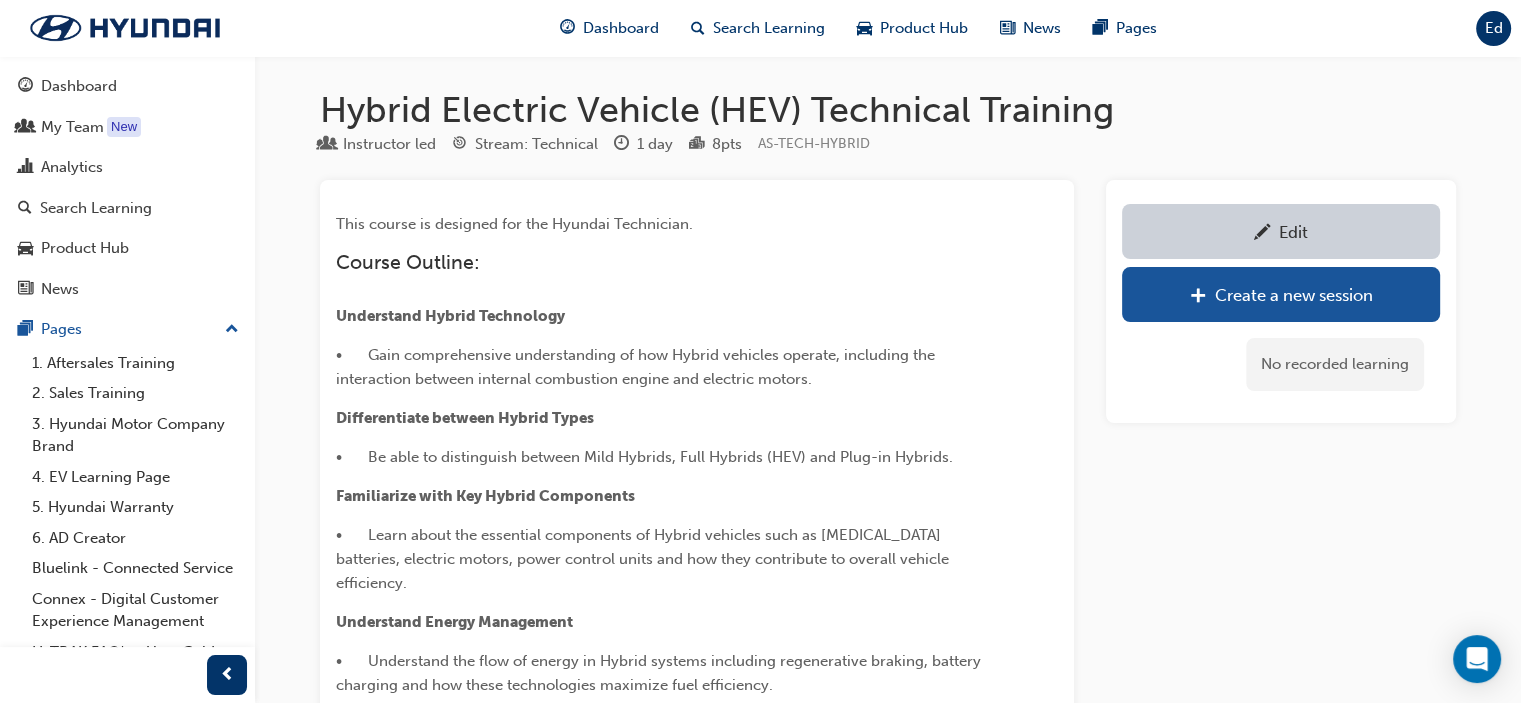 click on "Search Learning" at bounding box center (769, 28) 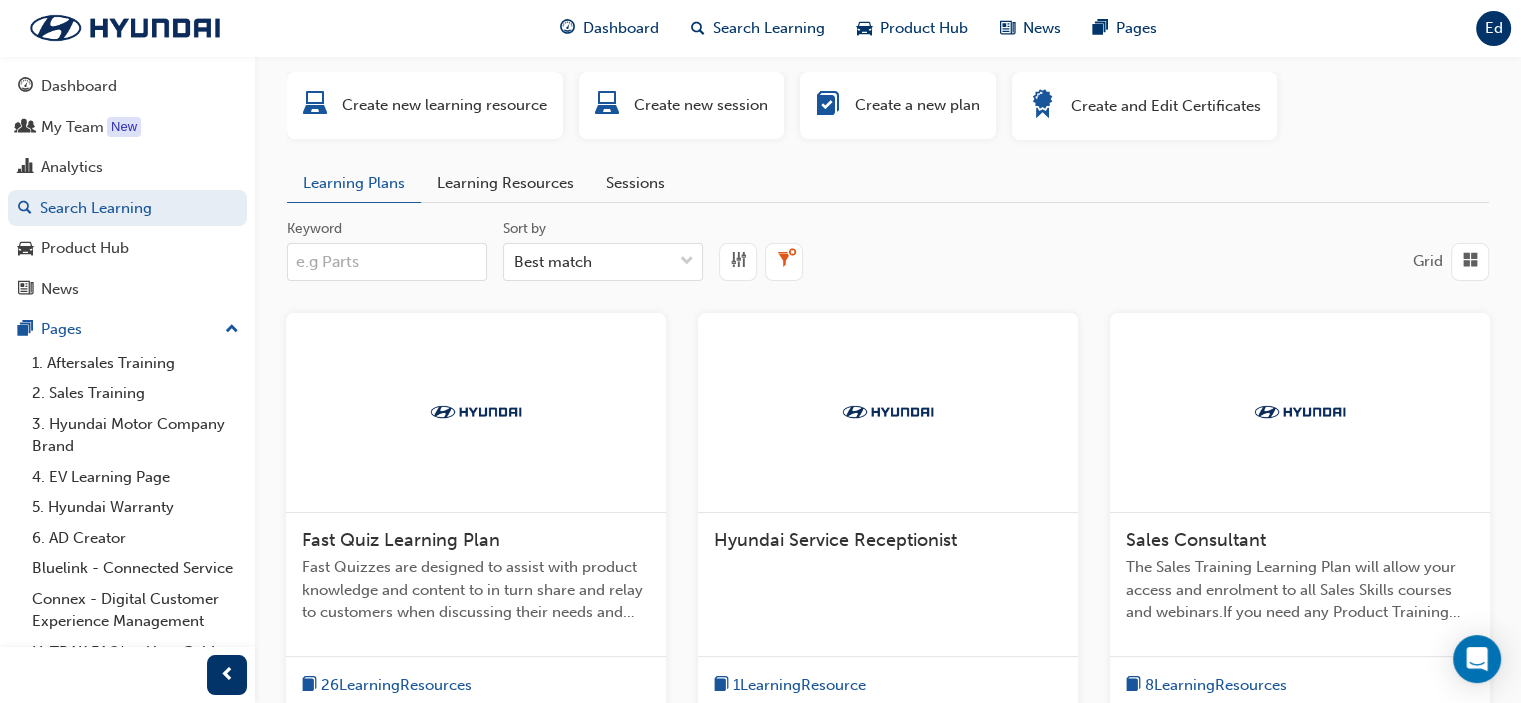 click on "Learning Resources" at bounding box center (505, 183) 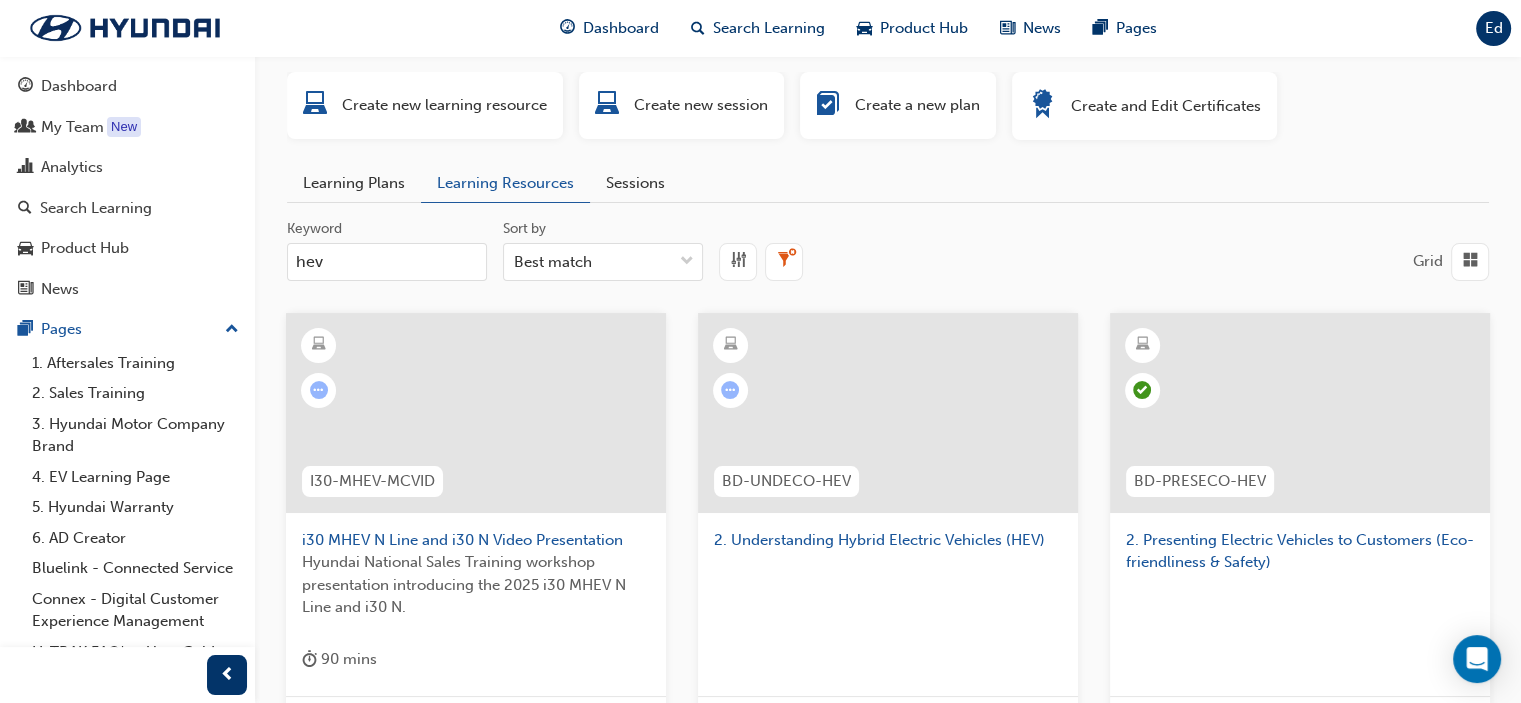 click on "hev" at bounding box center (387, 262) 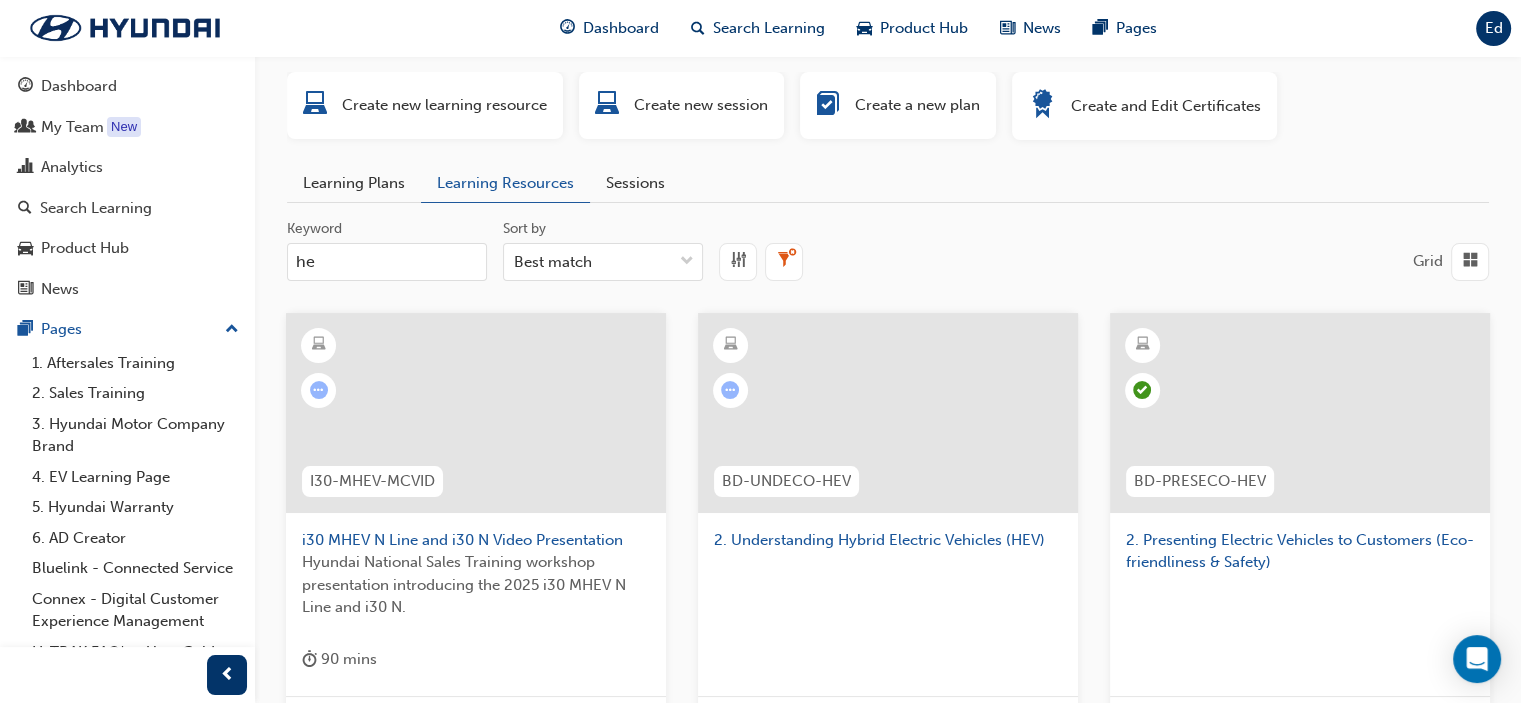type on "h" 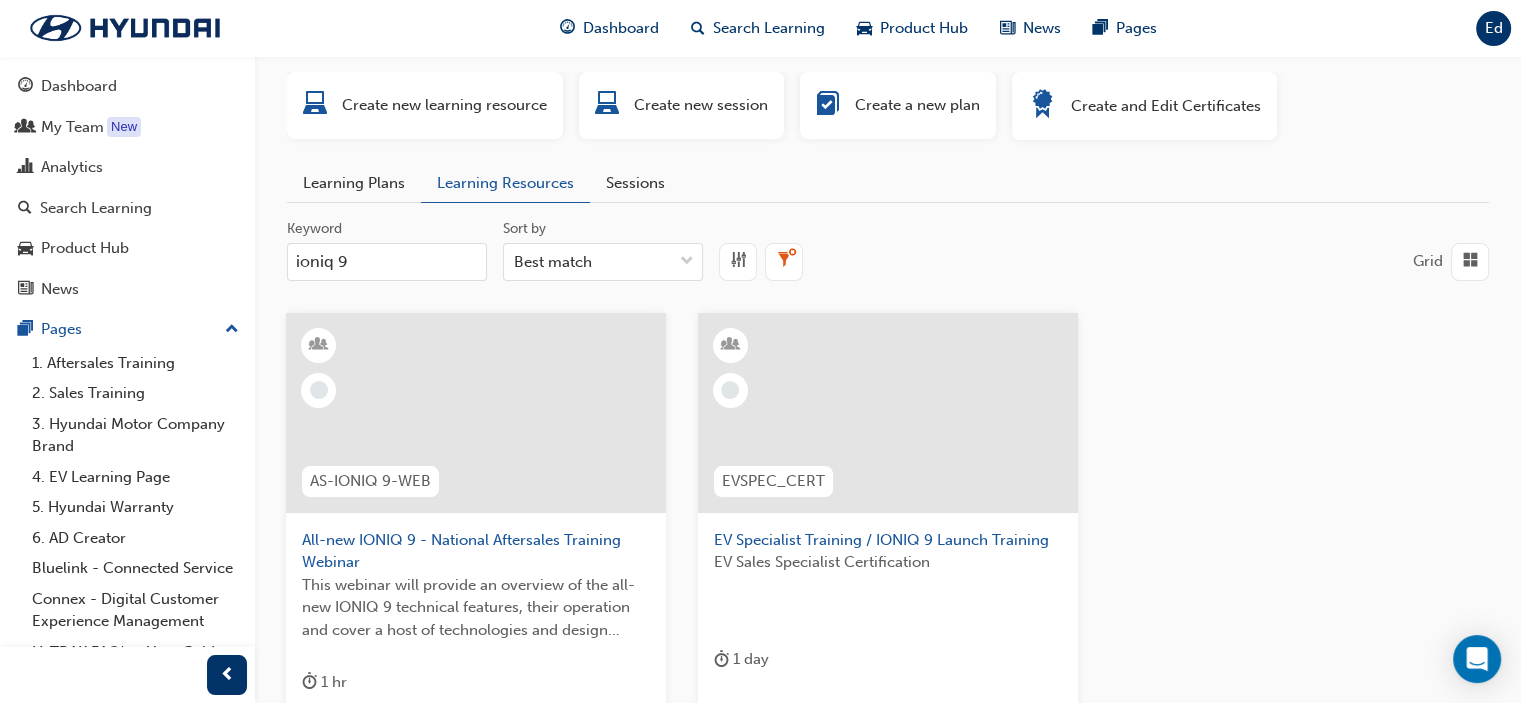 type on "ioniq 9" 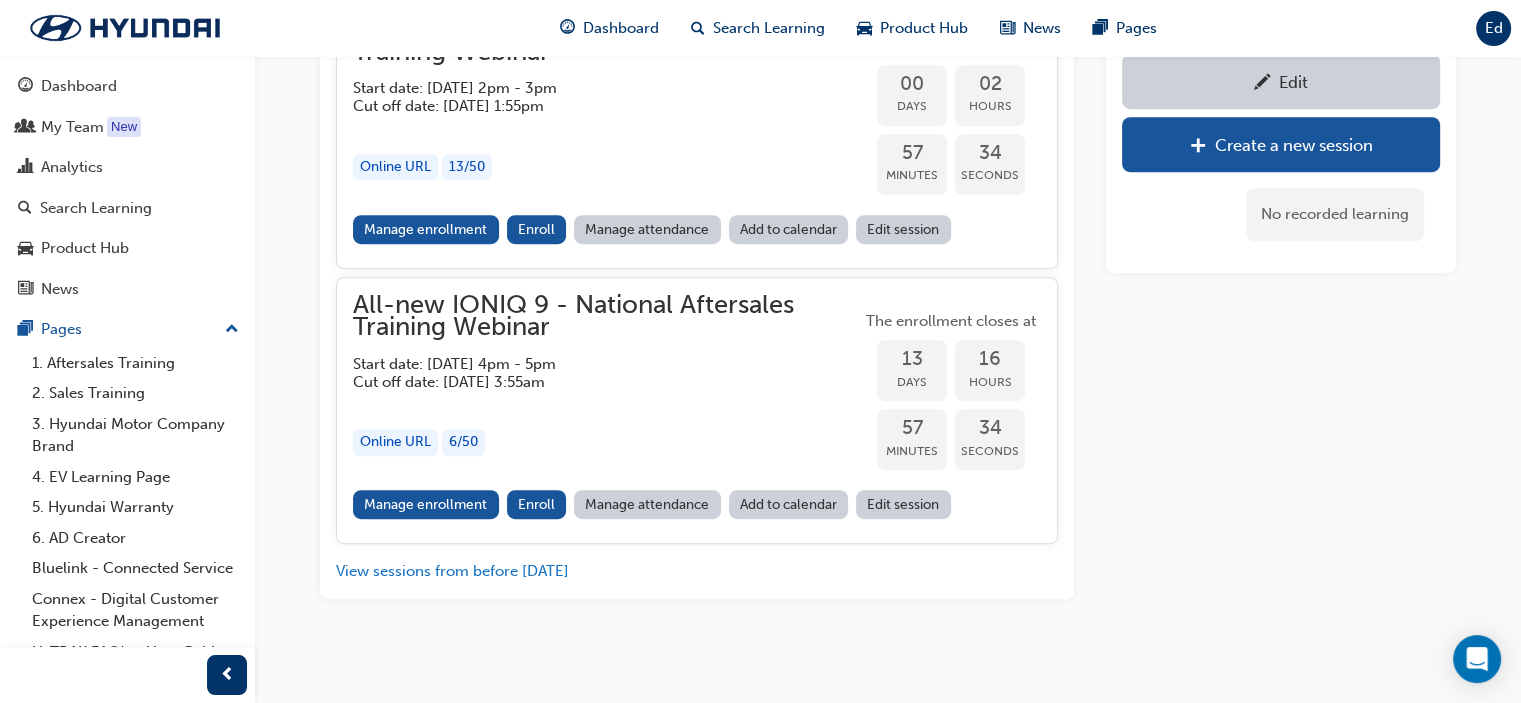 scroll, scrollTop: 1014, scrollLeft: 0, axis: vertical 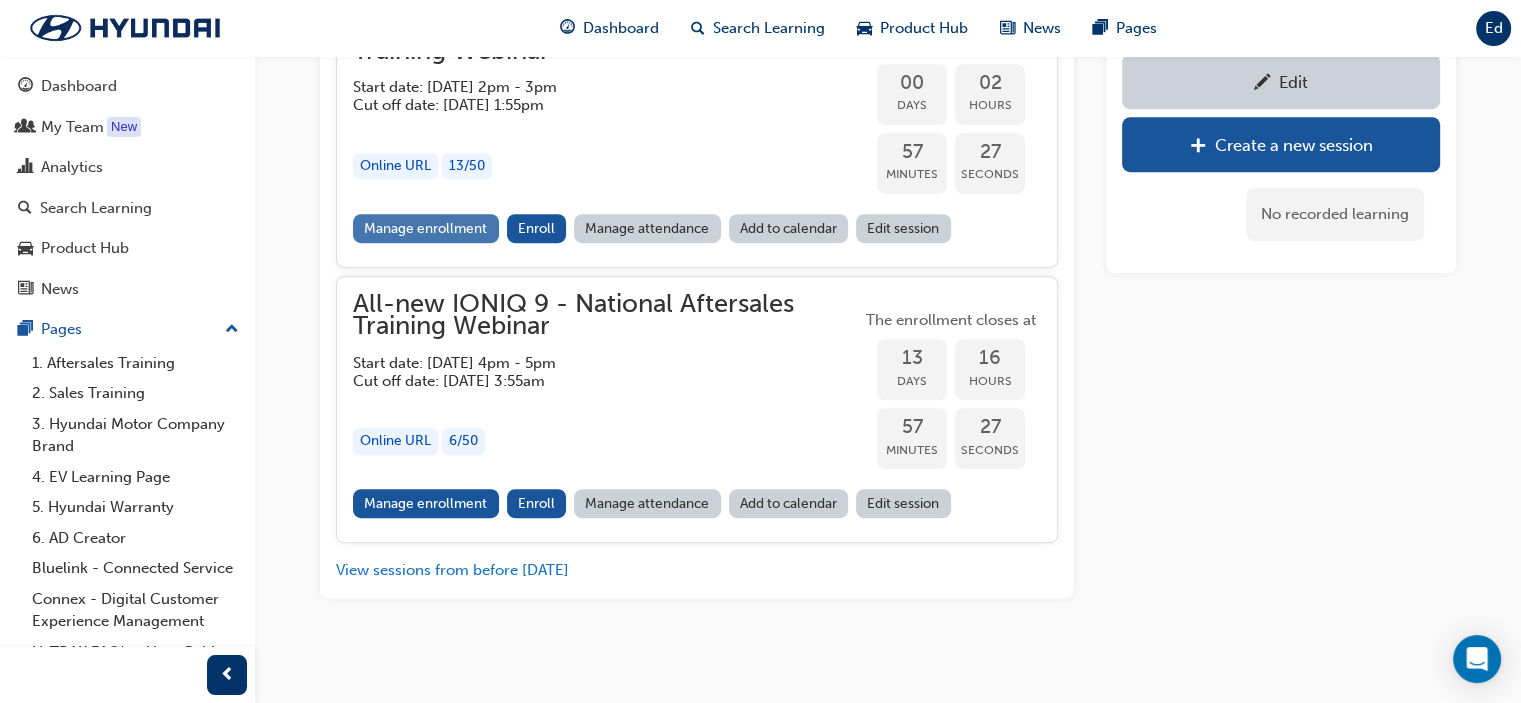 click on "Manage enrollment" at bounding box center (426, 228) 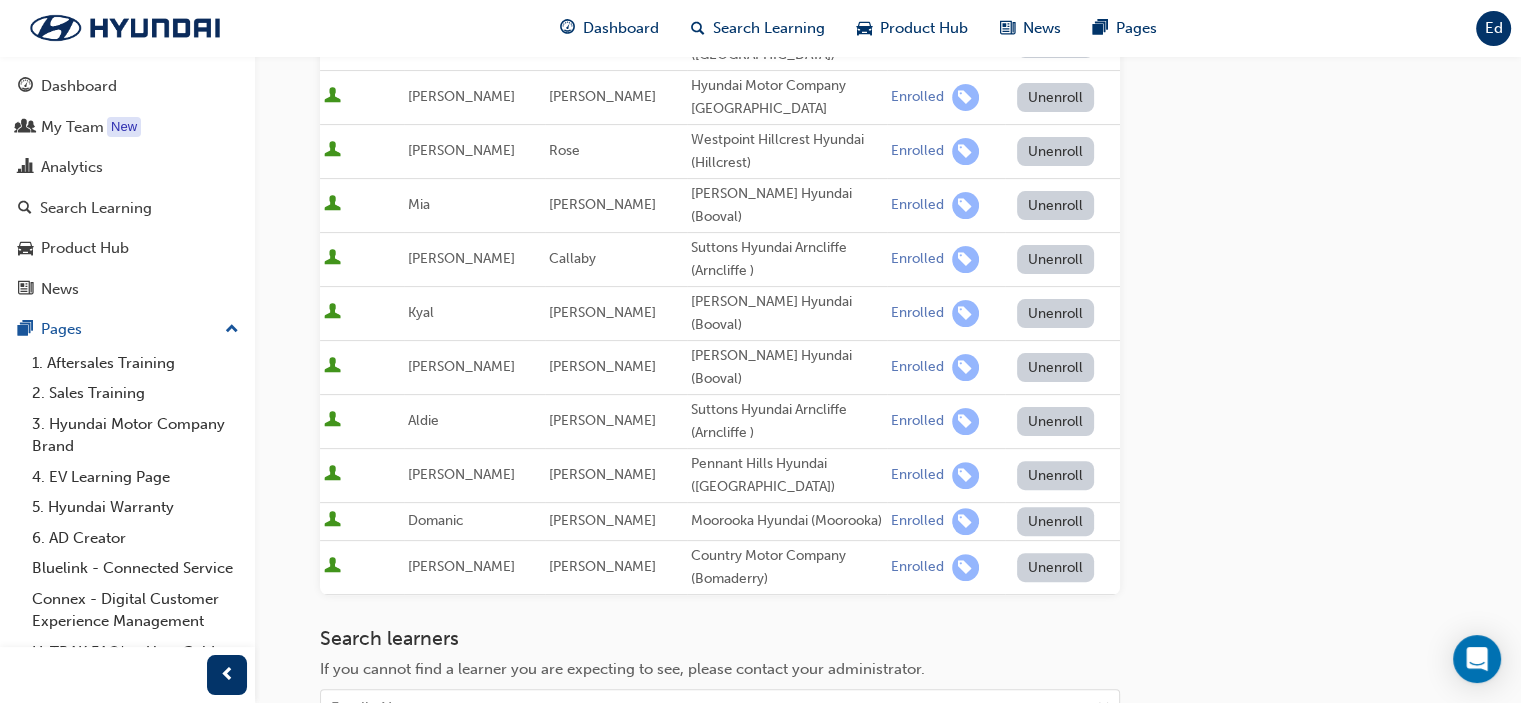 scroll, scrollTop: 520, scrollLeft: 0, axis: vertical 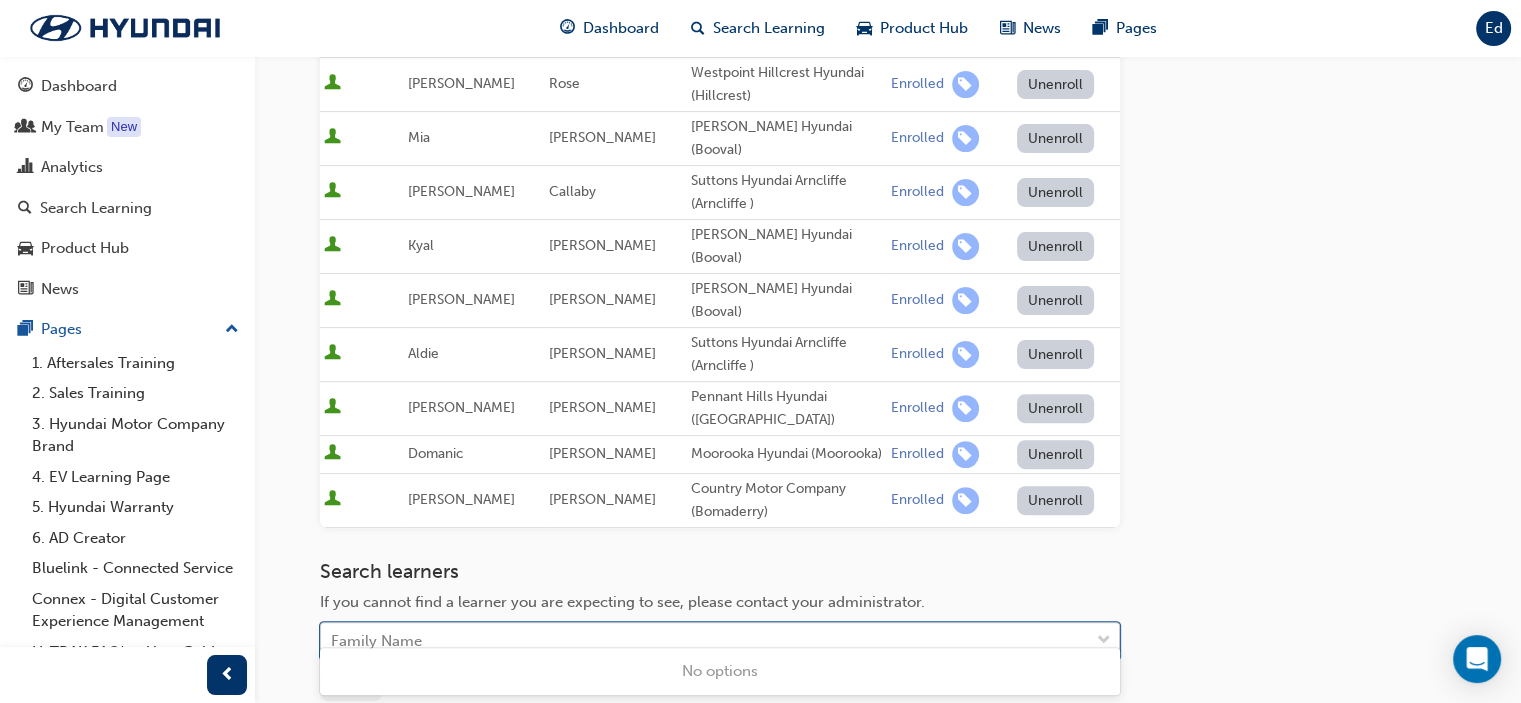click on "Your version of Internet Explorer is outdated and not supported. Please upgrade to a  modern browser . Dashboard Search Learning Product Hub News Pages Ed Dashboard My Team New Analytics Search Learning Product Hub News Pages Pages 1. Aftersales Training 2. Sales Training  3. Hyundai Motor Company Brand 4. EV Learning Page 5. Hyundai Warranty 6. AD Creator Bluelink - Connected Service Connex - Digital Customer Experience Management  HyTRAK FAQ's - User Guide Hyundai CX Championship 2024 All Pages Go to session detail page Manage enrollment for All-new IONIQ 9 - National Aftersales Training Webinar Start Date :  [DATE]   2pm - 3pm   Cut Off Date :  [DATE] 1:55pm   Here you can manage your learners' enrollments in this session. Their enrollments can be changed at any time before the session is scheduled to begin. Seats have been filled for this session :  13 / 50  ( 26% ) Active First Name Last Name Organisations Status Set Status [PERSON_NAME] Gold Coast Hyundai (Southport) Enrolled Unenroll" at bounding box center [760, -209] 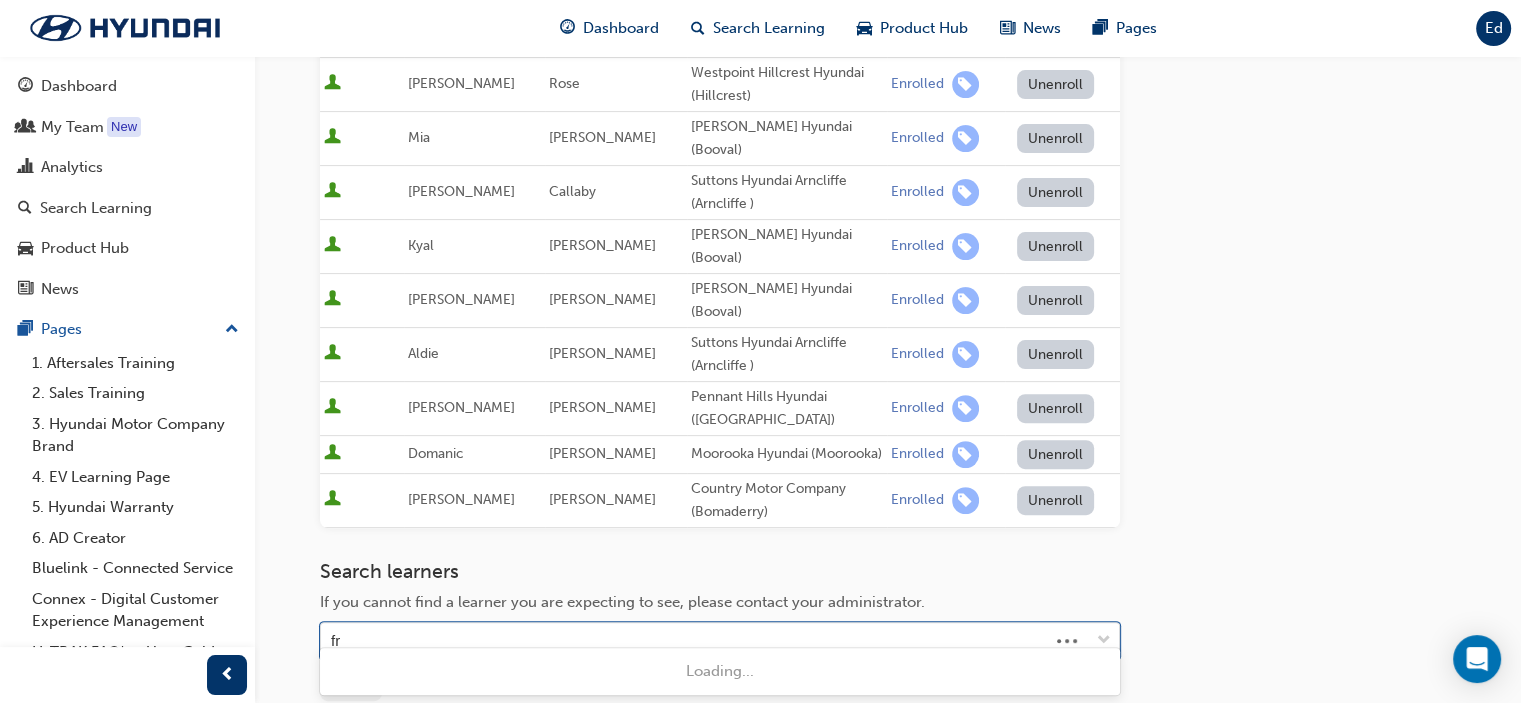 type on "f" 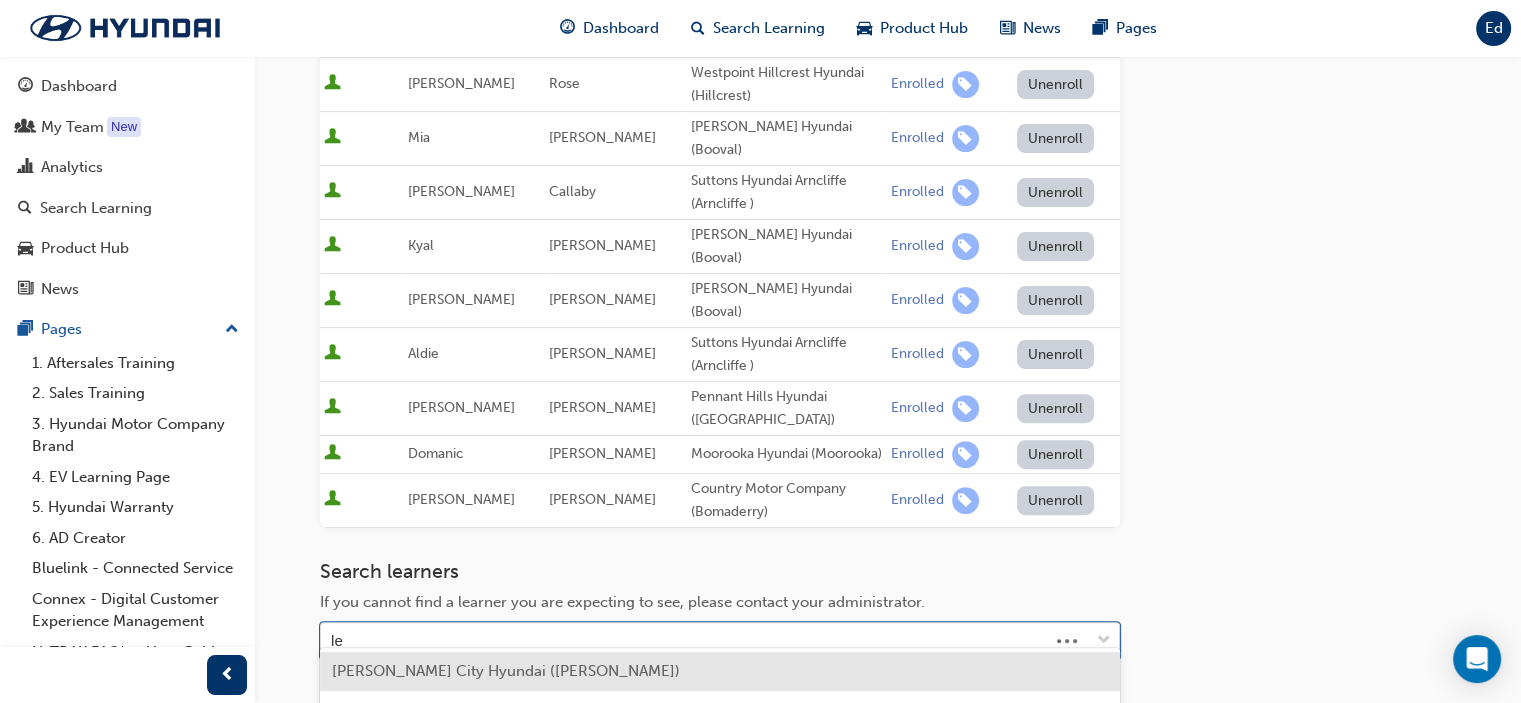 type on "[PERSON_NAME]" 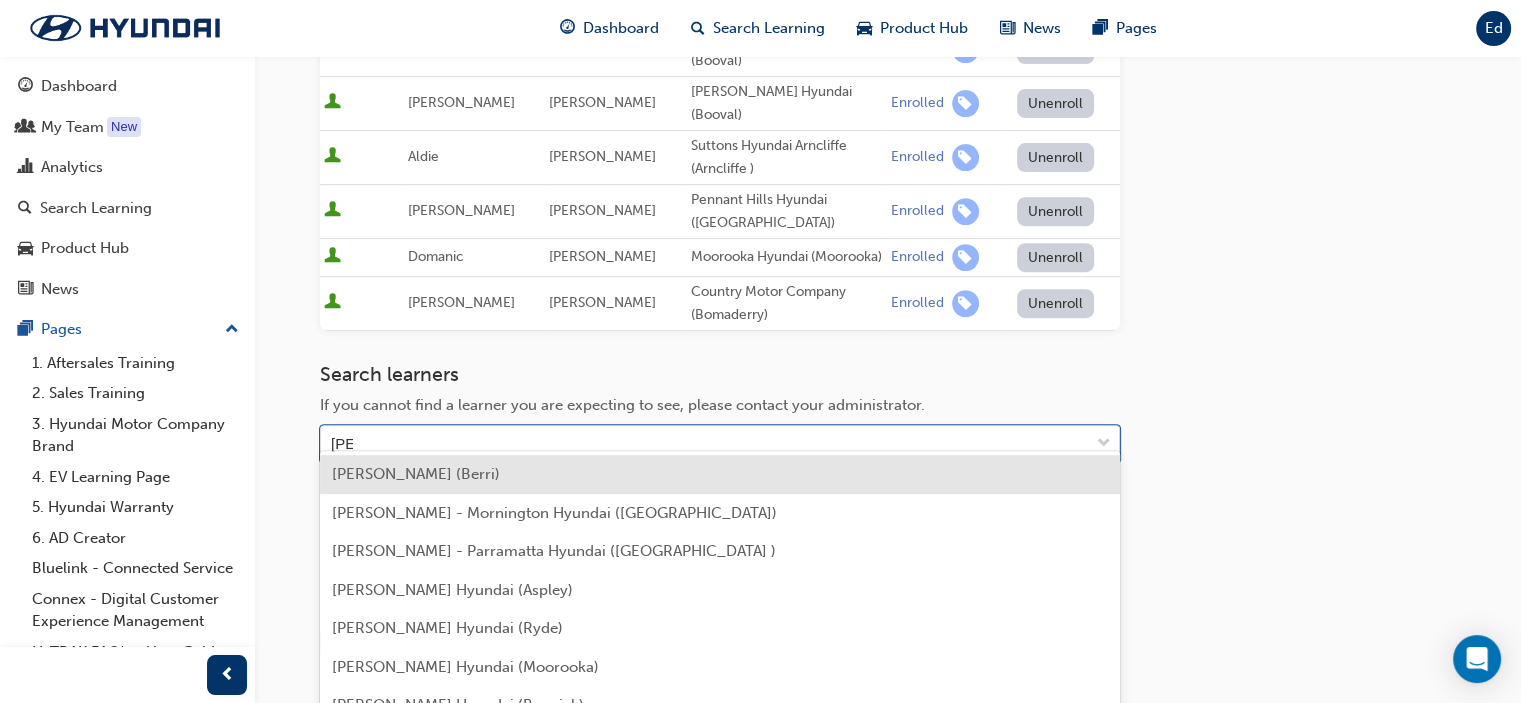 scroll, scrollTop: 806, scrollLeft: 0, axis: vertical 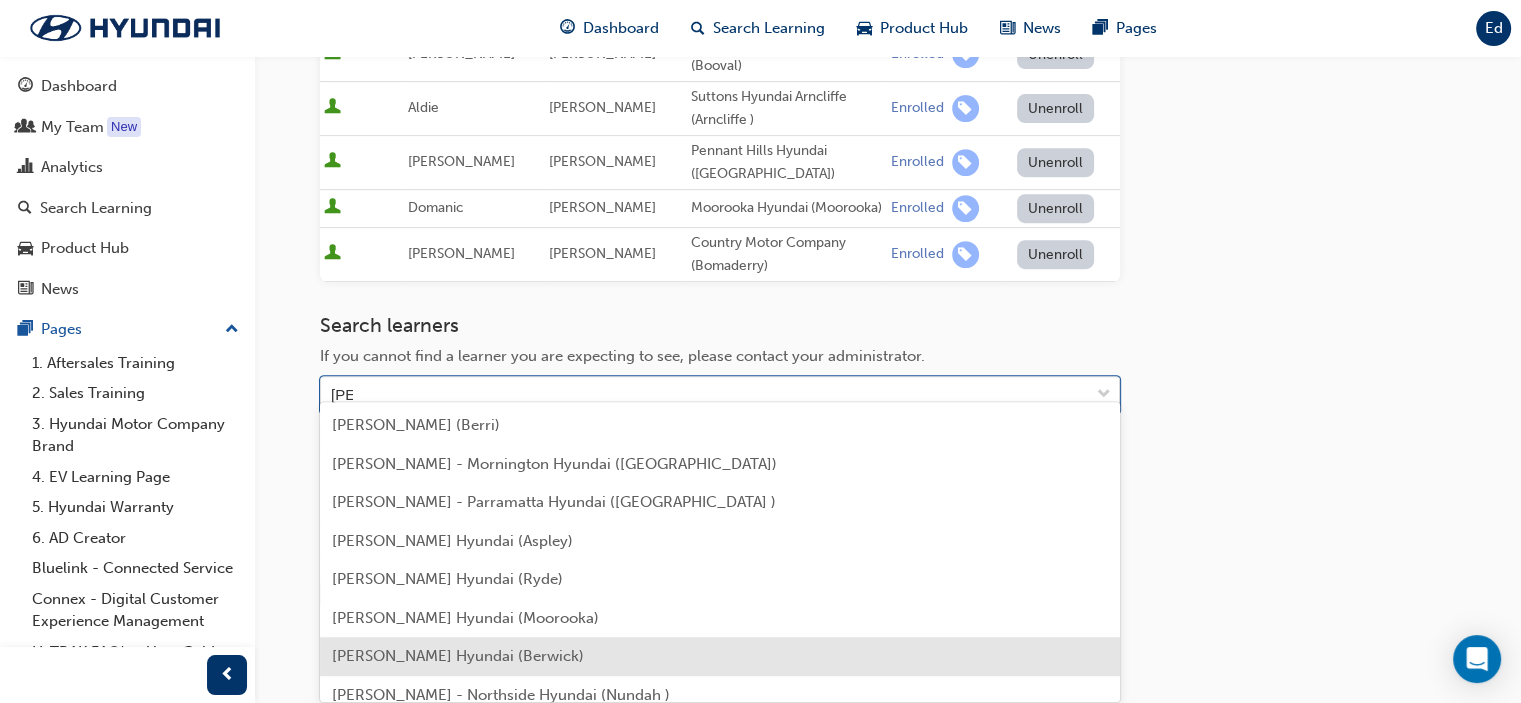 click on "[PERSON_NAME] Hyundai (Berwick)" at bounding box center (458, 656) 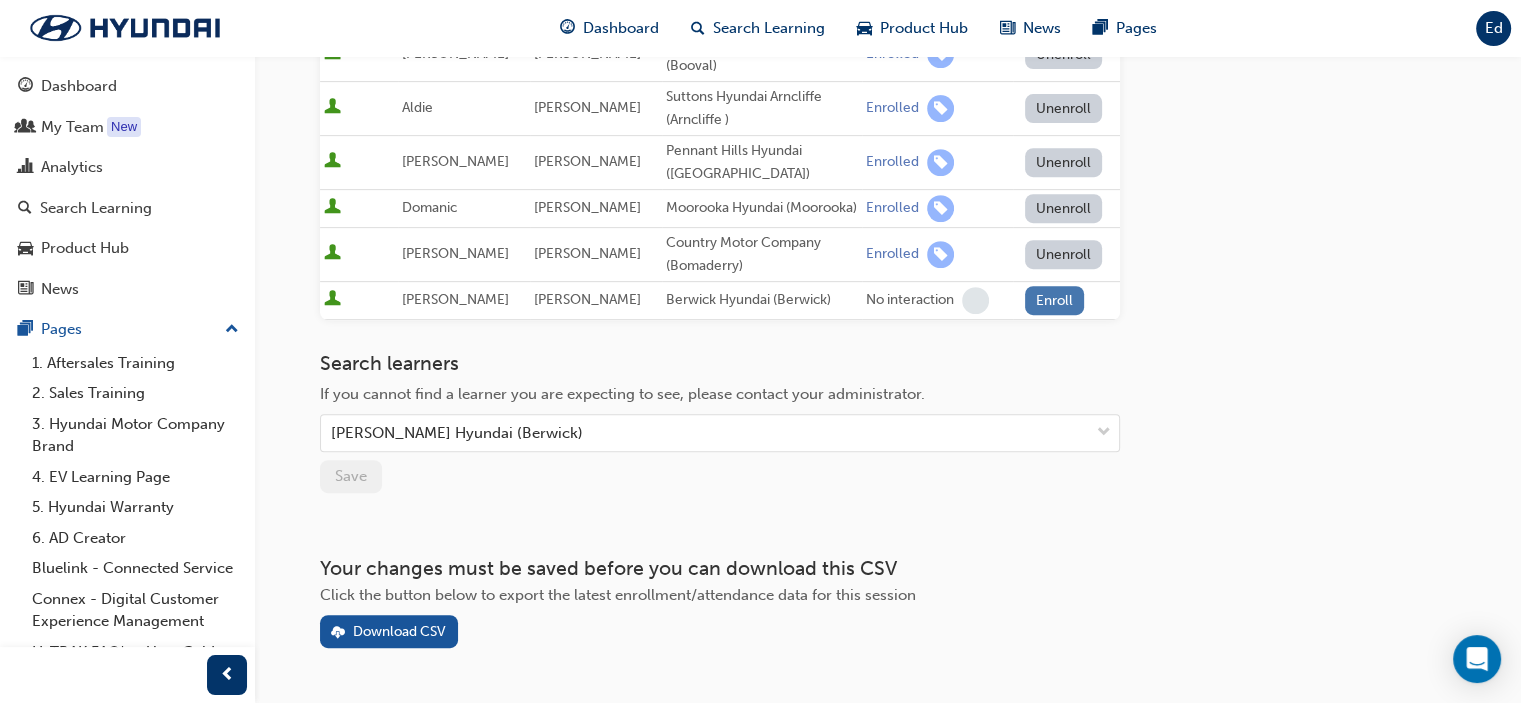click on "Enroll" at bounding box center (1055, 300) 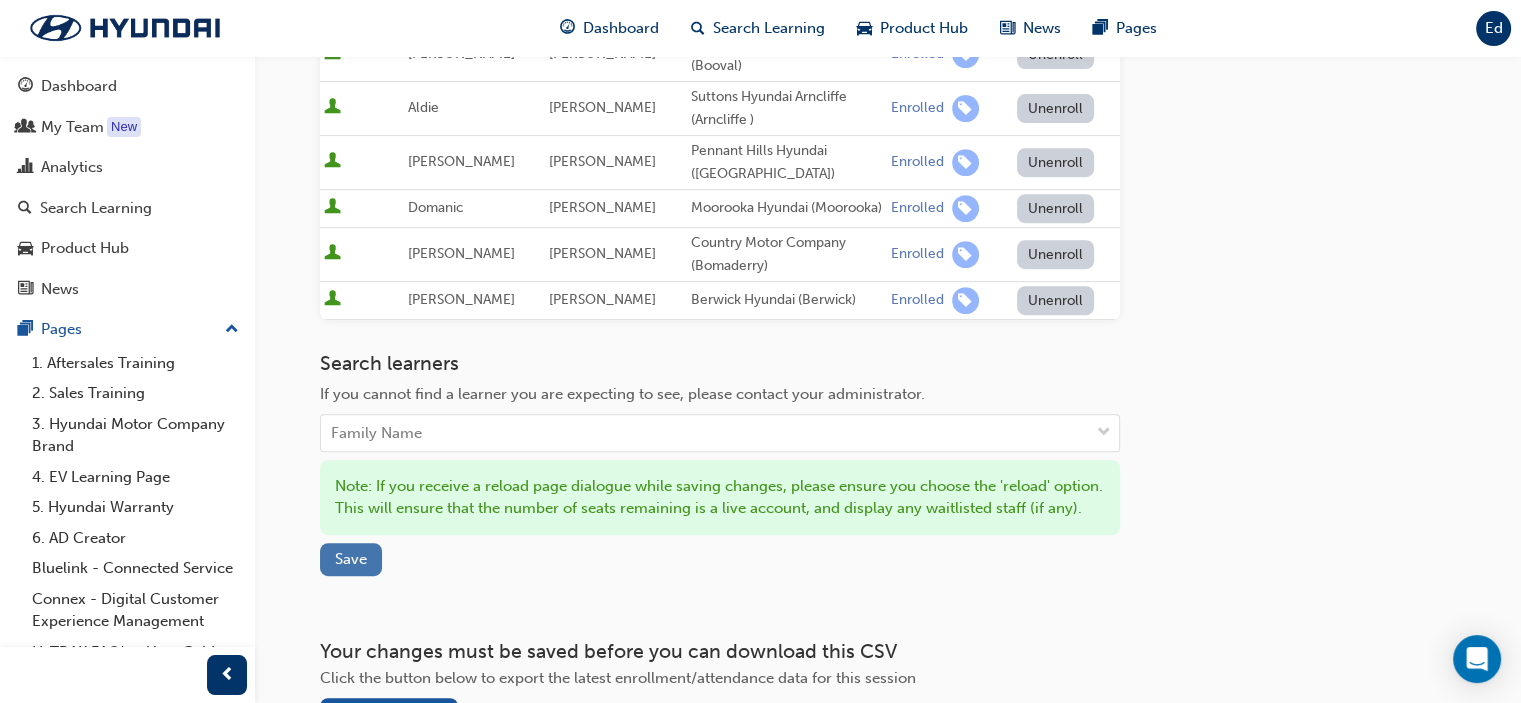 click on "Save" at bounding box center [351, 559] 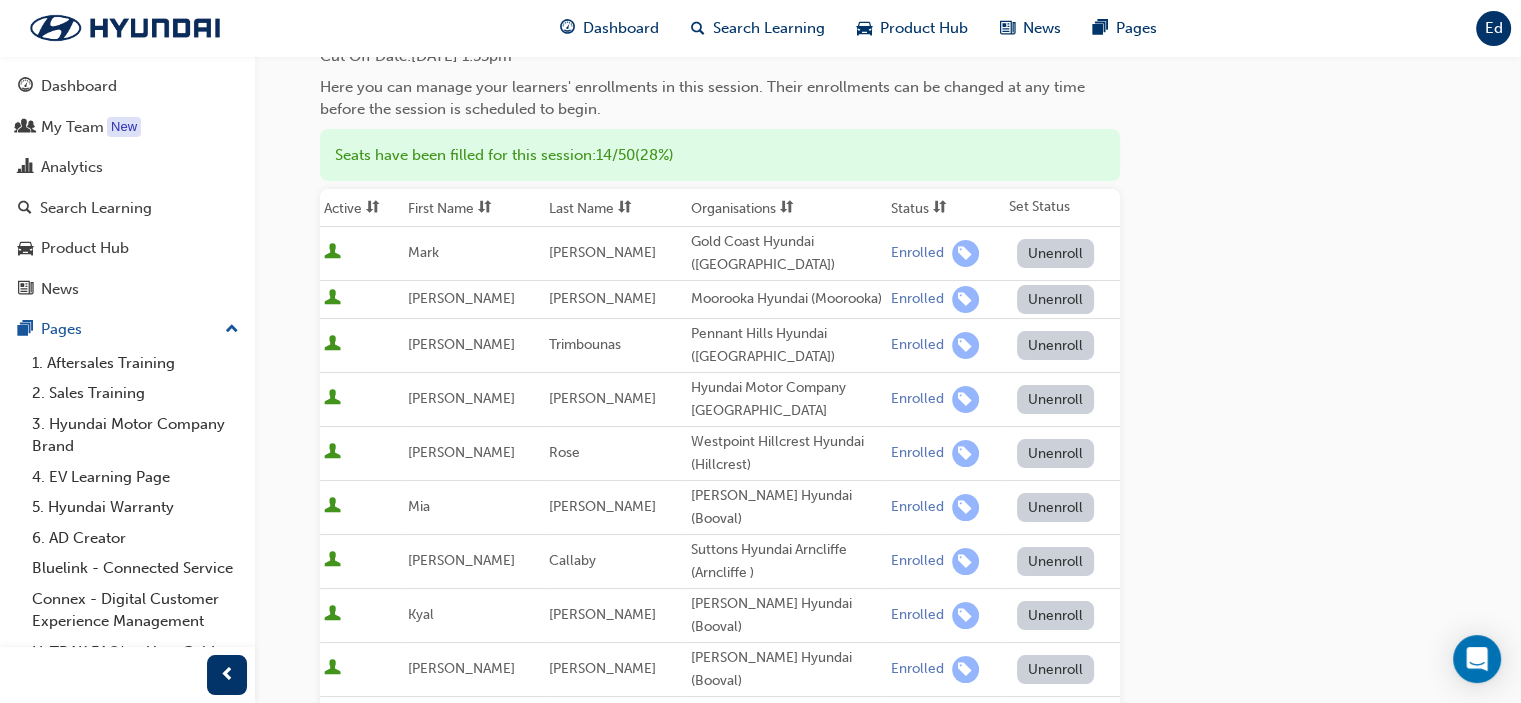 scroll, scrollTop: 0, scrollLeft: 0, axis: both 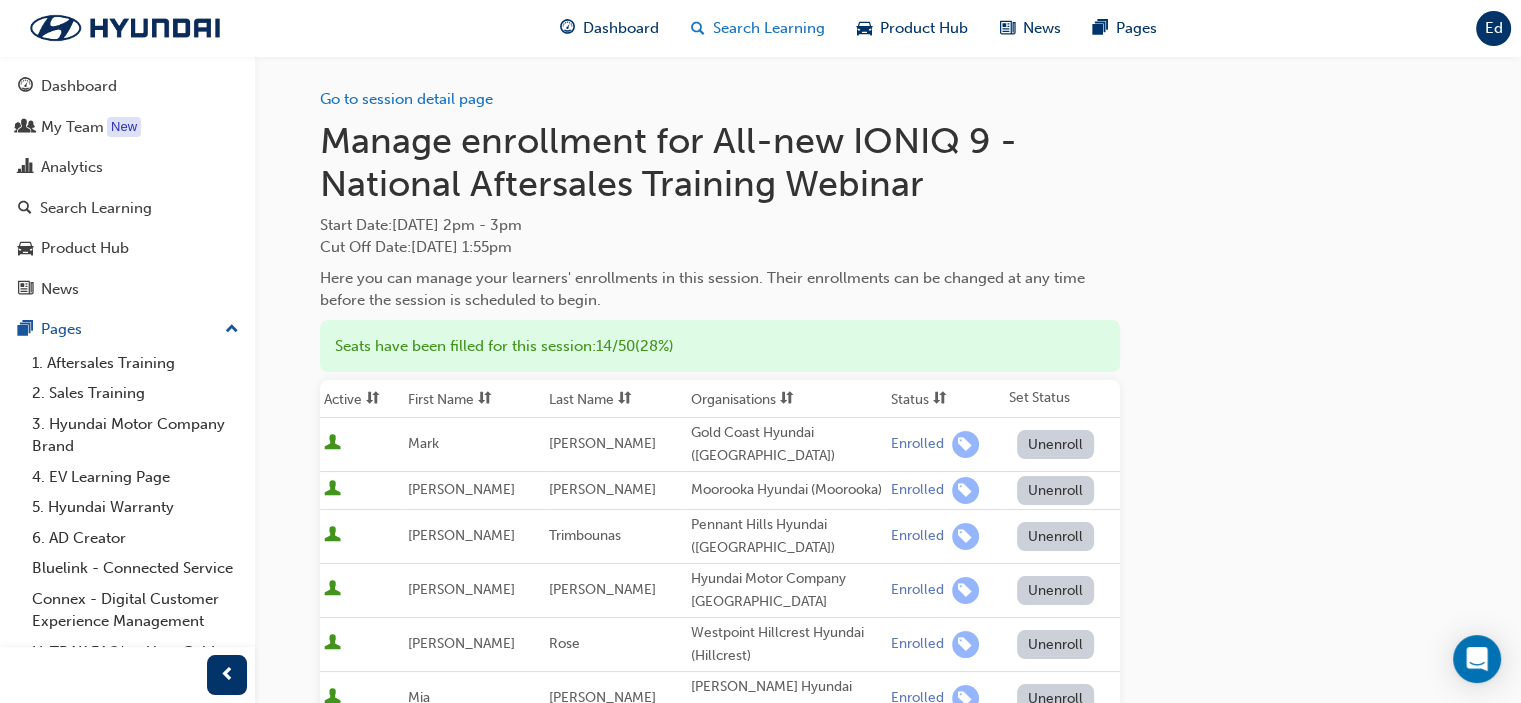 click on "Search Learning" at bounding box center [769, 28] 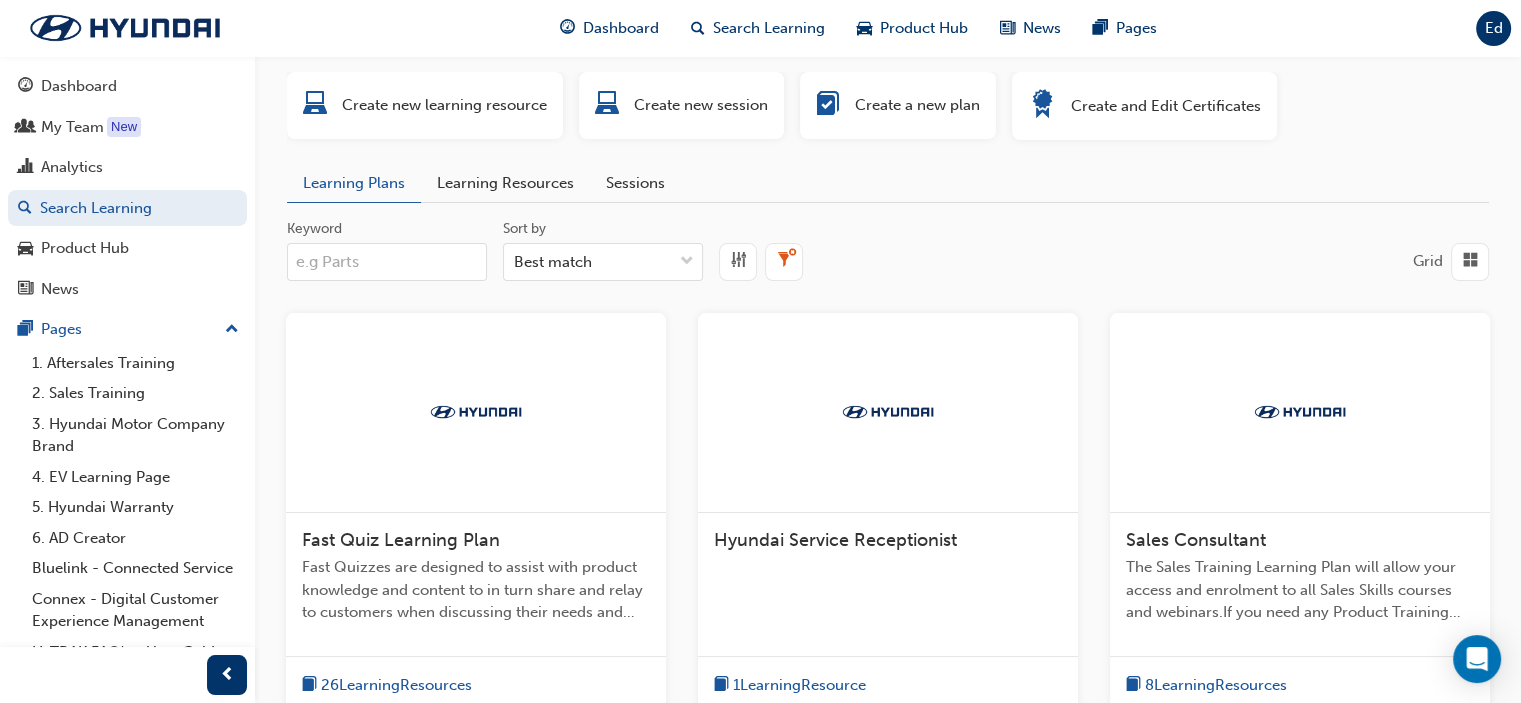 click on "Keyword" at bounding box center (387, 262) 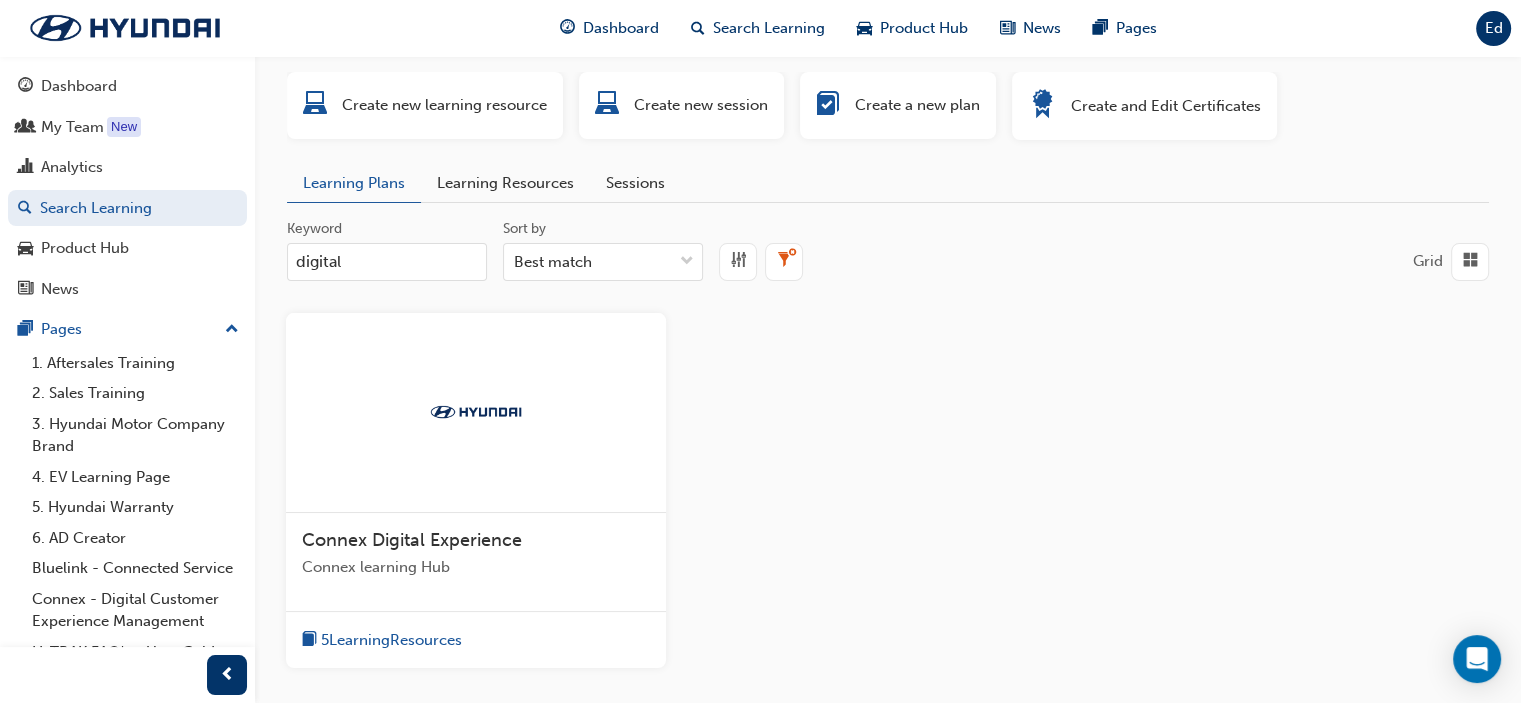 type on "digital" 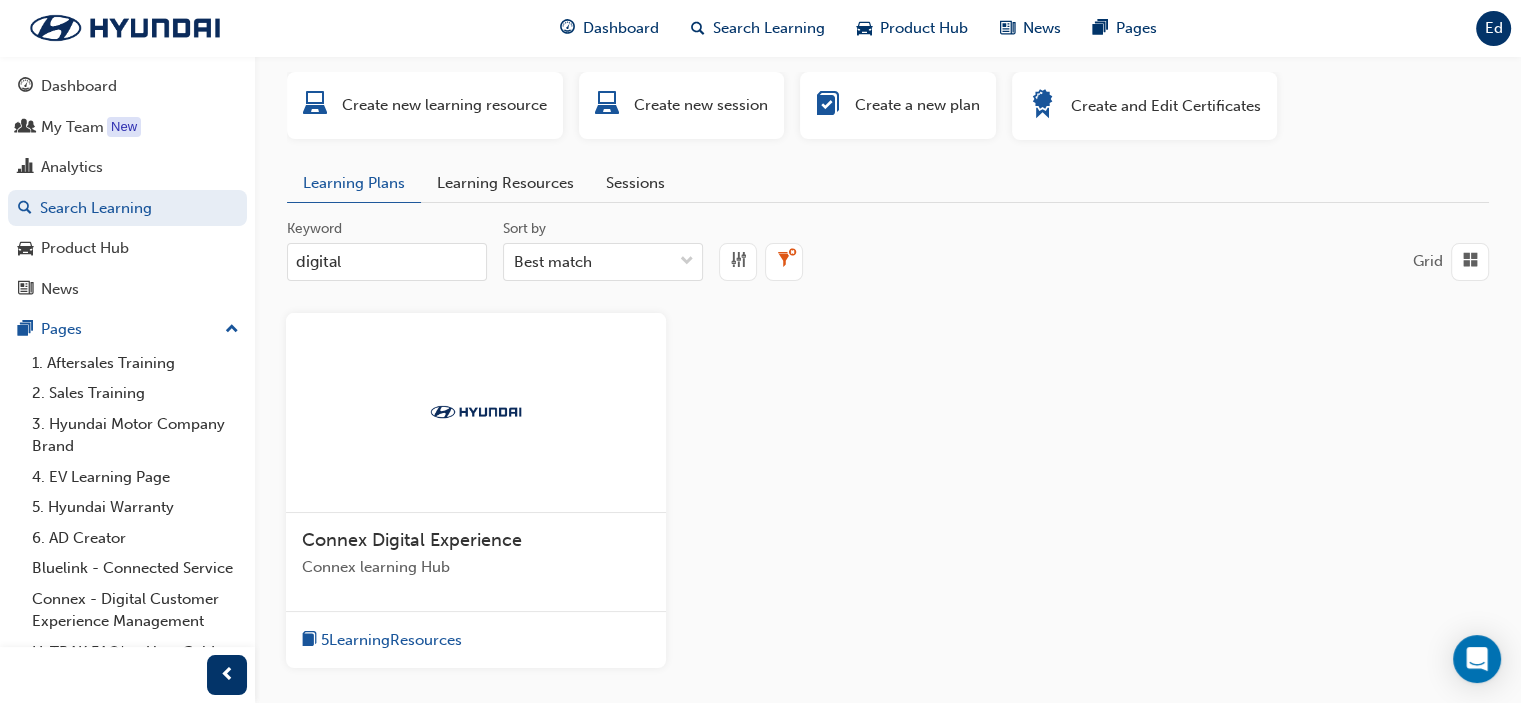 click on "Learning Resources" at bounding box center (505, 183) 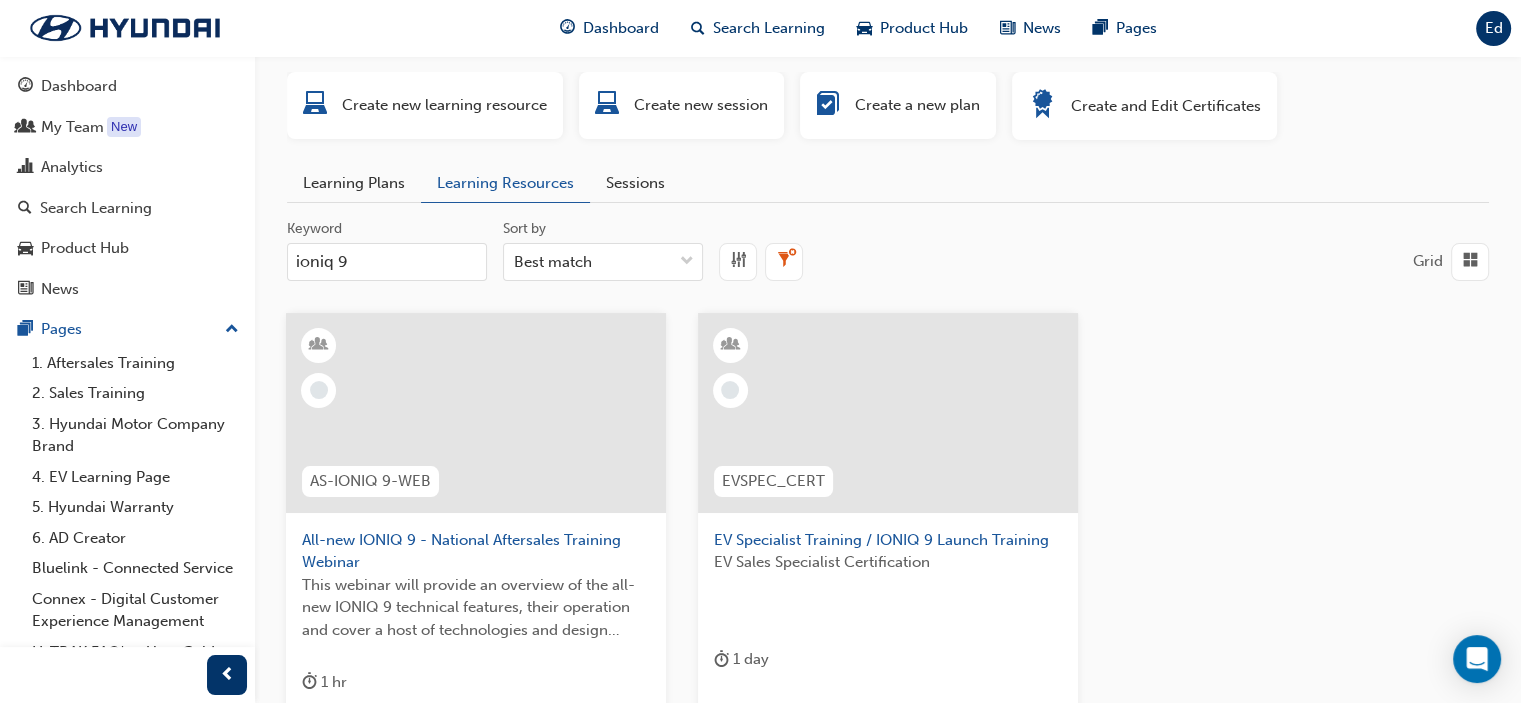 click on "ioniq 9" at bounding box center [387, 262] 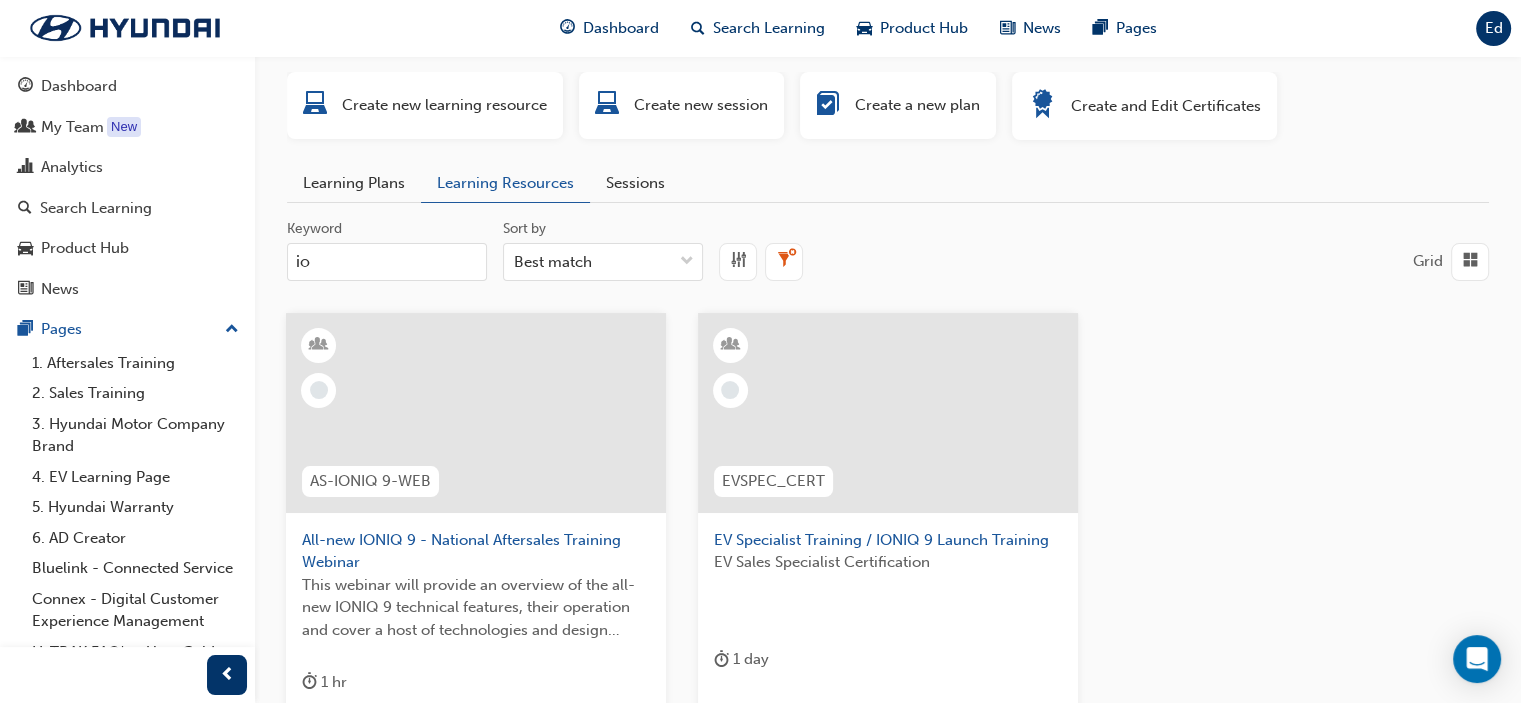 type on "i" 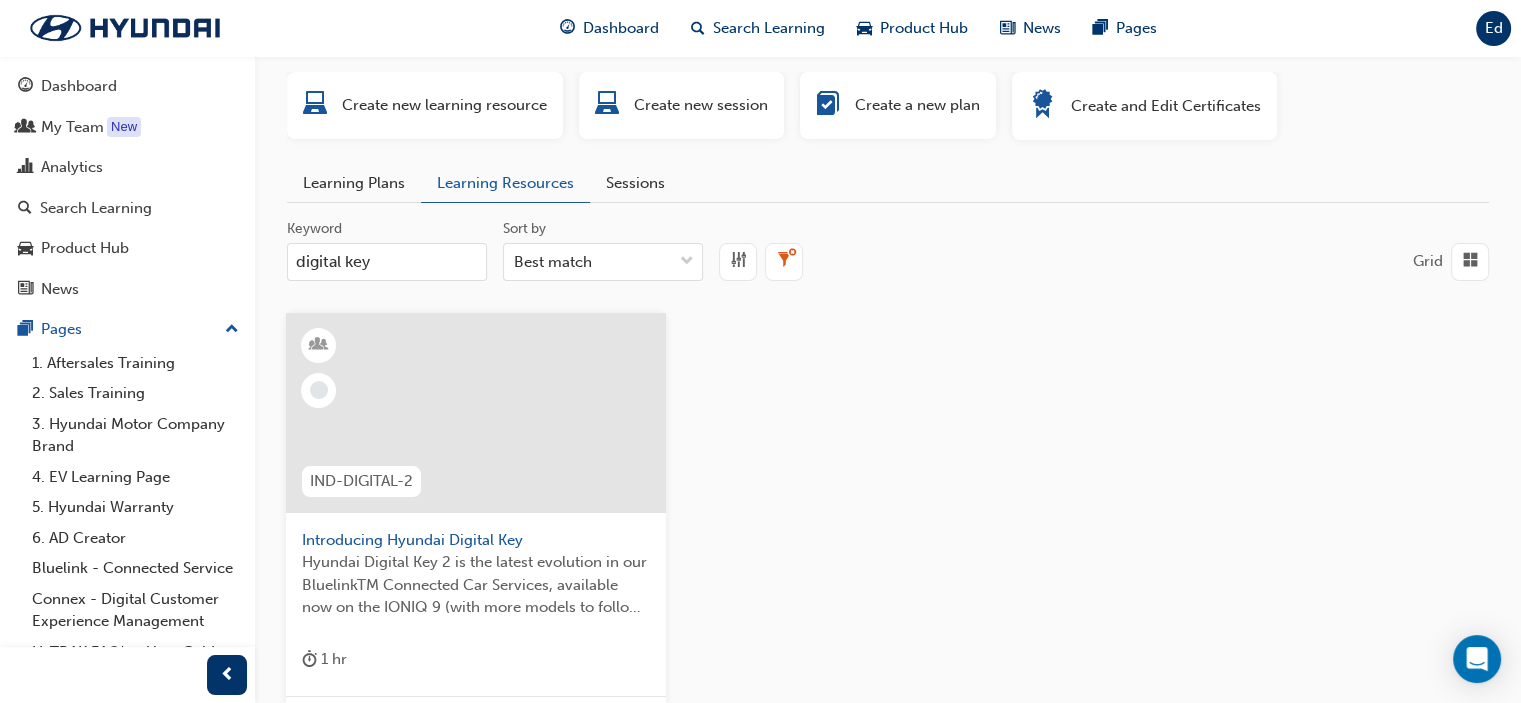 type on "digital key" 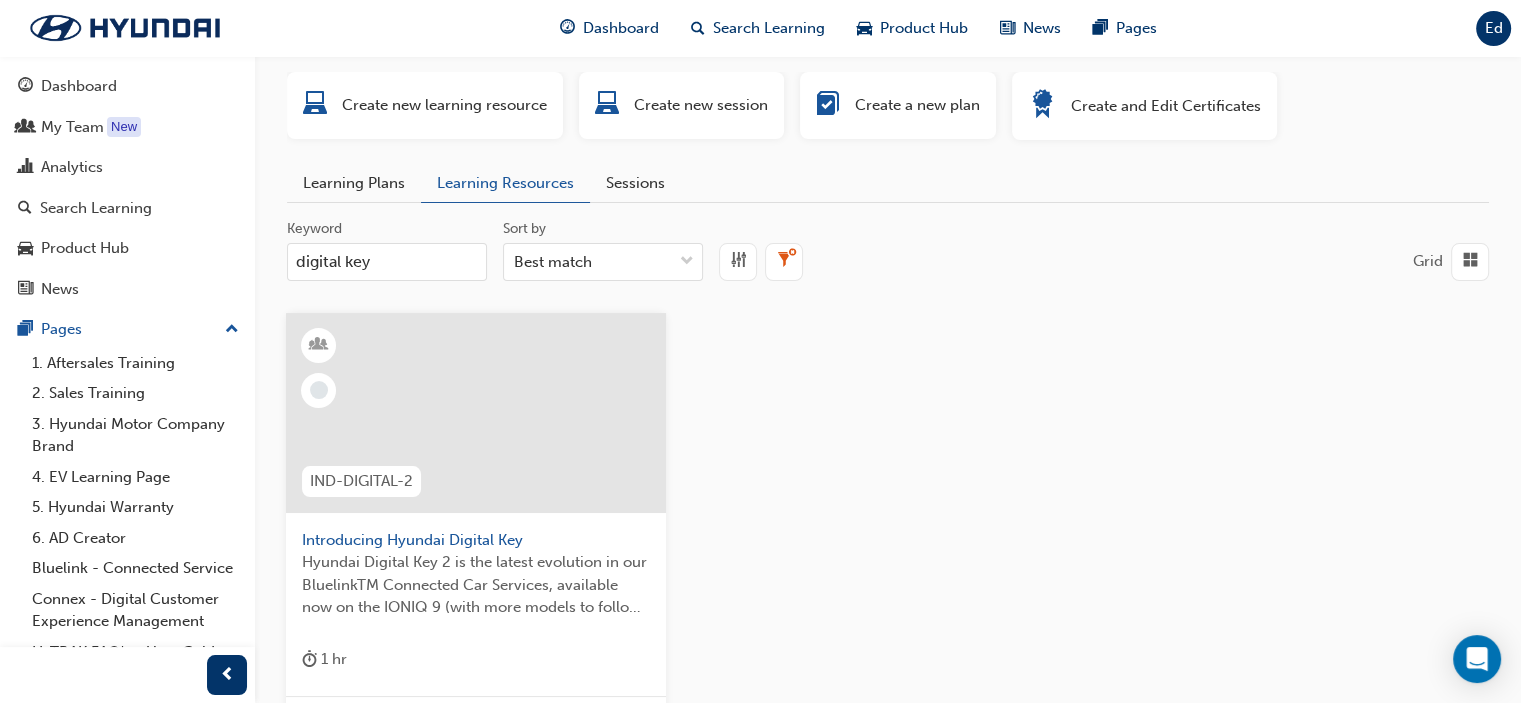 click on "Introducing Hyundai Digital Key" at bounding box center (476, 540) 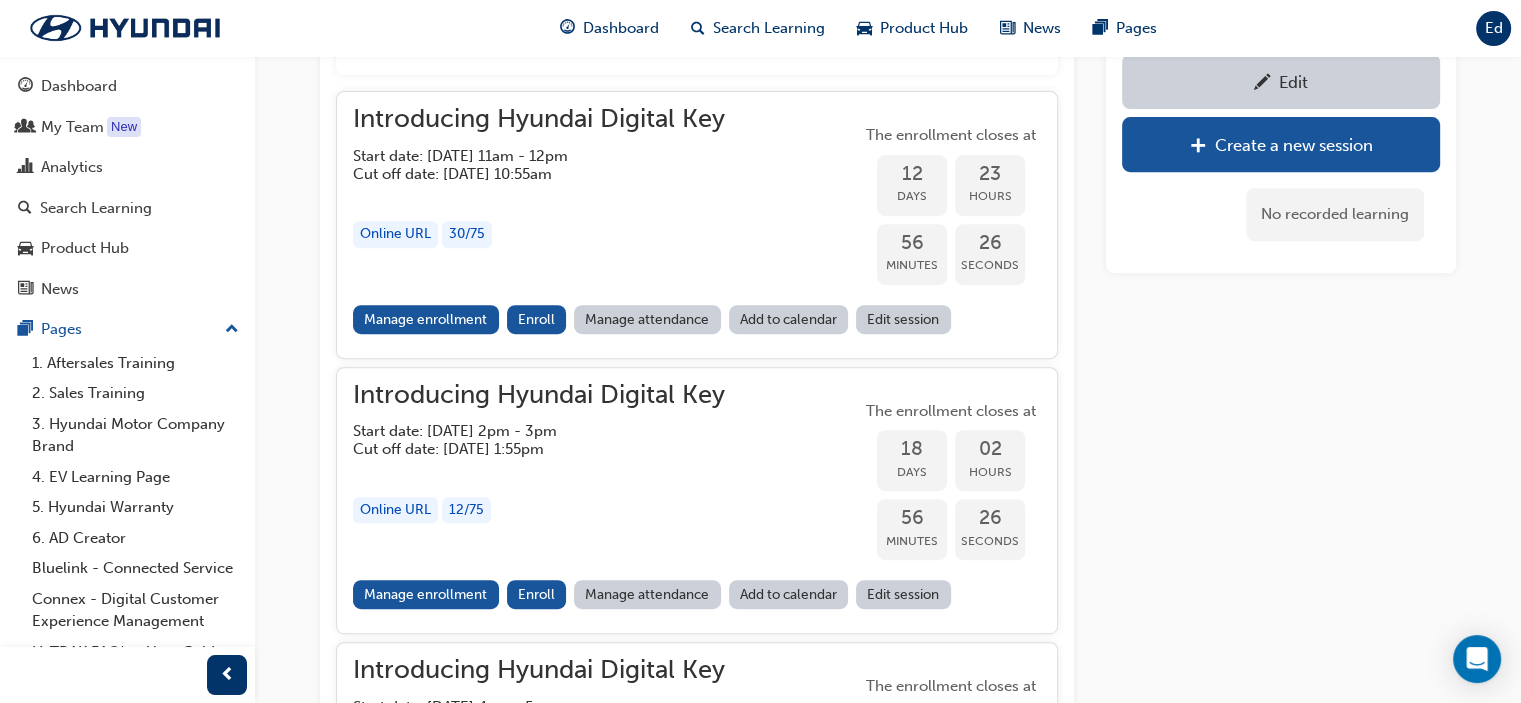 scroll, scrollTop: 844, scrollLeft: 0, axis: vertical 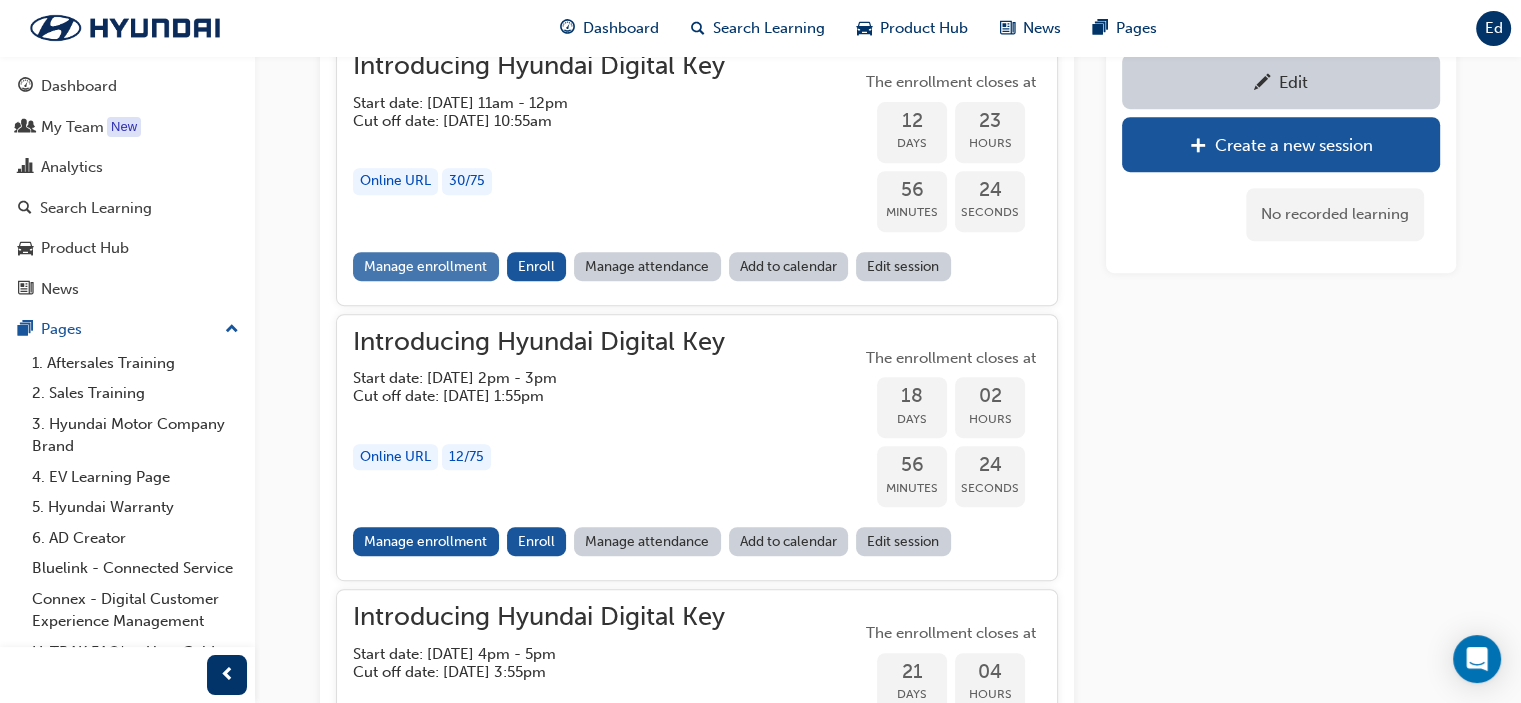 click on "Manage enrollment" at bounding box center (426, 266) 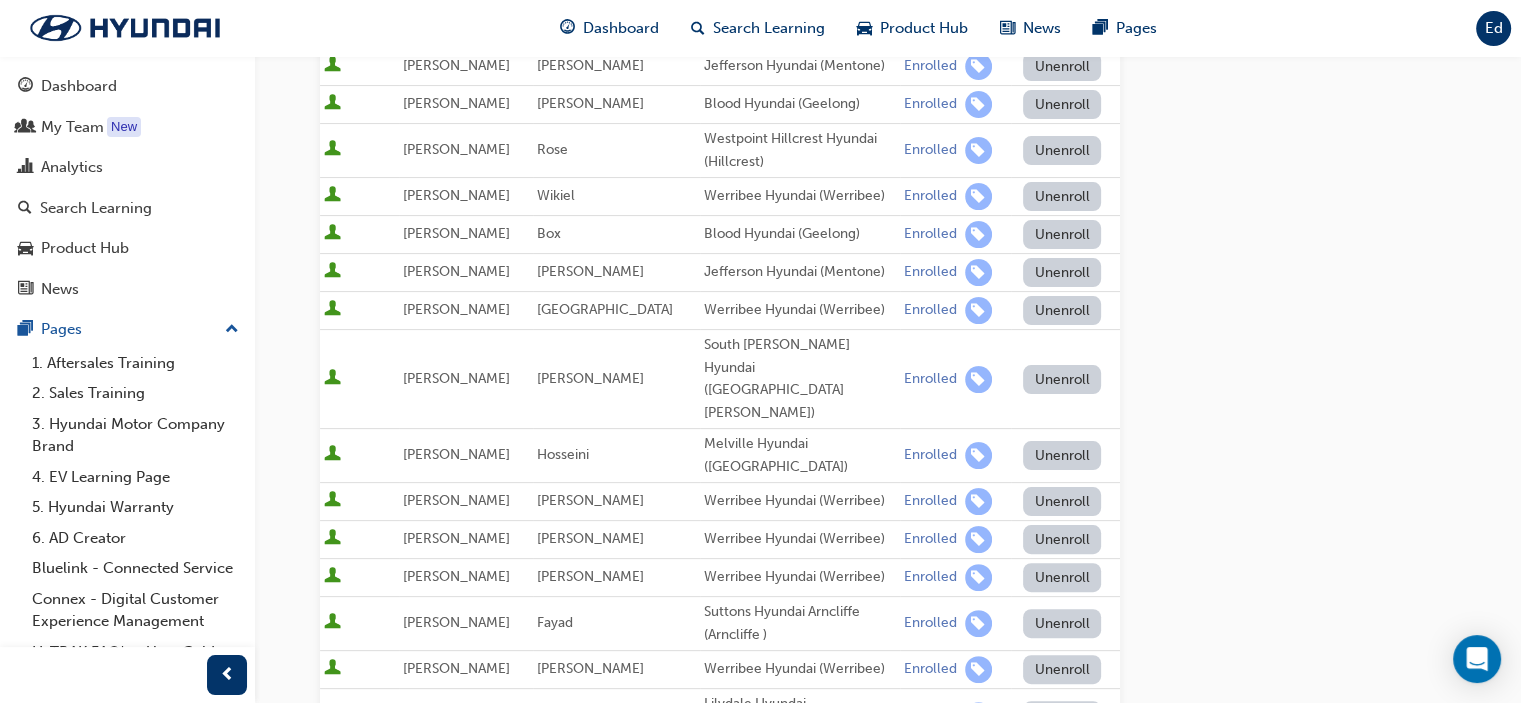 scroll, scrollTop: 0, scrollLeft: 0, axis: both 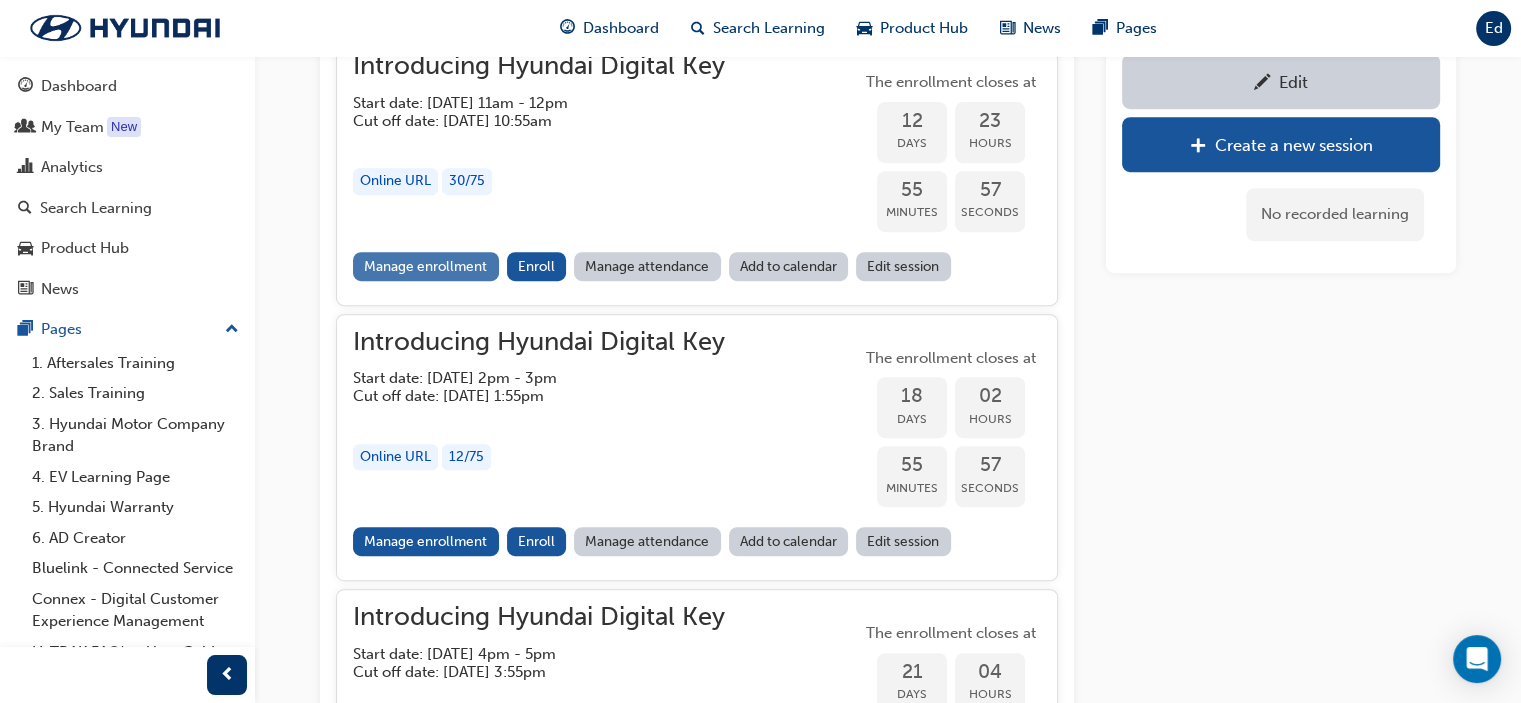 click on "Manage enrollment" at bounding box center [426, 266] 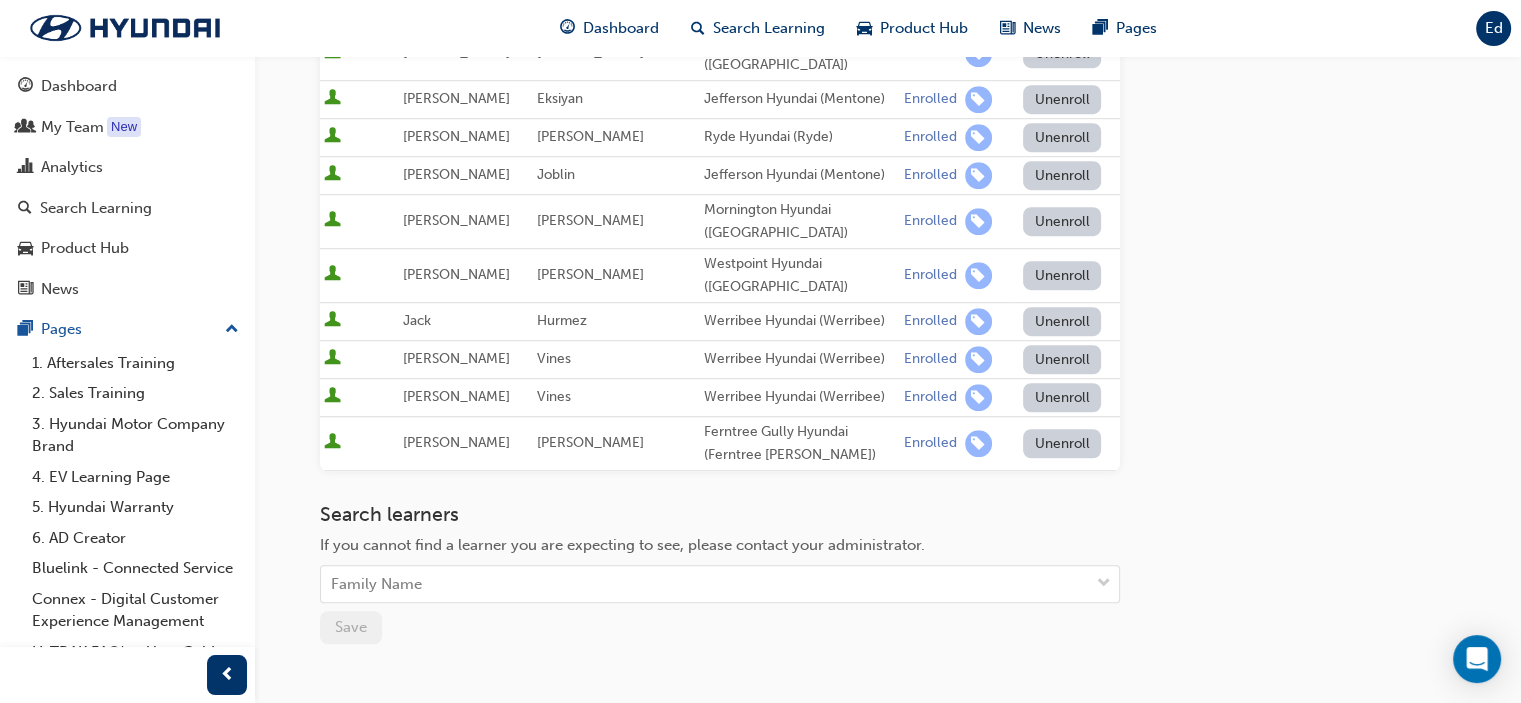 scroll, scrollTop: 1332, scrollLeft: 0, axis: vertical 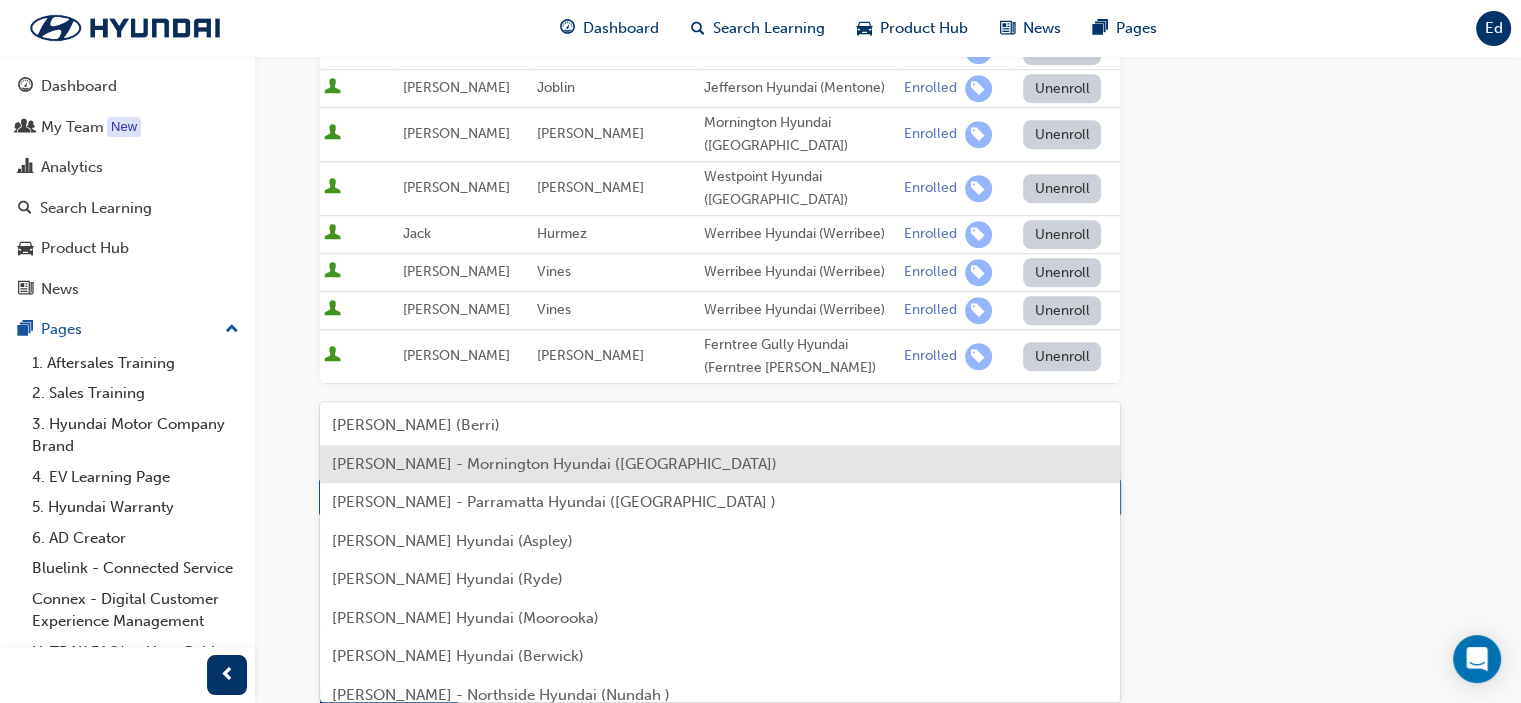 click on "Your version of Internet Explorer is outdated and not supported. Please upgrade to a  modern browser . Dashboard Search Learning Product Hub News Pages Ed Dashboard My Team New Analytics Search Learning Product Hub News Pages Pages 1. Aftersales Training 2. Sales Training  3. Hyundai Motor Company Brand 4. EV Learning Page 5. Hyundai Warranty 6. AD Creator Bluelink - Connected Service Connex - Digital Customer Experience Management  HyTRAK FAQ's - User Guide Hyundai CX Championship 2024 All Pages Go to session detail page Manage enrollment for Introducing Hyundai Digital Key Start Date :  [DATE]   11am - 12pm   Cut Off Date :  [DATE] 10:55am   Here you can manage your learners' enrollments in this session. Their enrollments can be changed at any time before the session is scheduled to begin. Seats have been filled for this session :  30 / 75  ( 40% ) Active First Name Last Name Organisations Status Set Status [PERSON_NAME] Trimbounas Pennant Hills Hyundai ([GEOGRAPHIC_DATA]) Enrolled Unenroll Andre" at bounding box center [760, -1060] 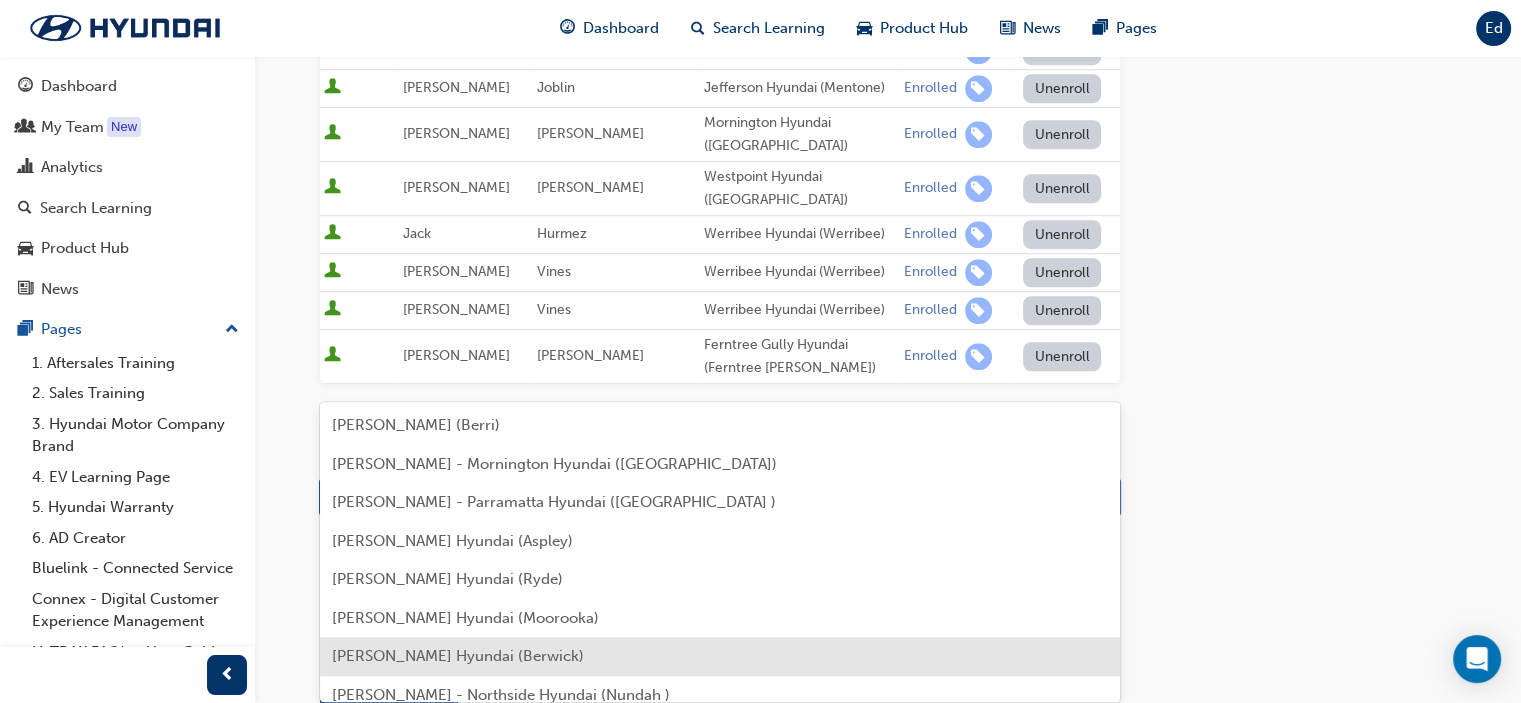 click on "[PERSON_NAME] Hyundai (Berwick)" at bounding box center [720, 656] 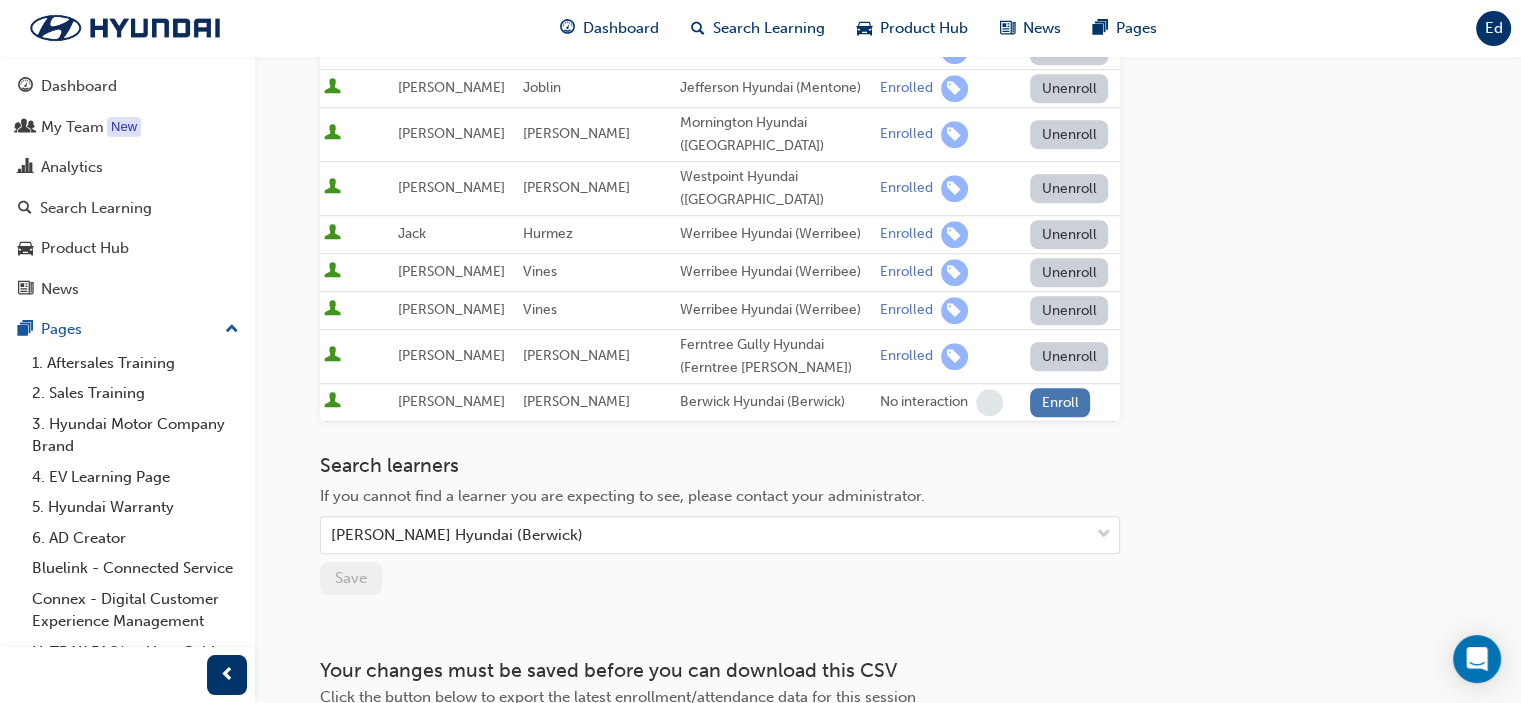 click on "Enroll" at bounding box center (1060, 402) 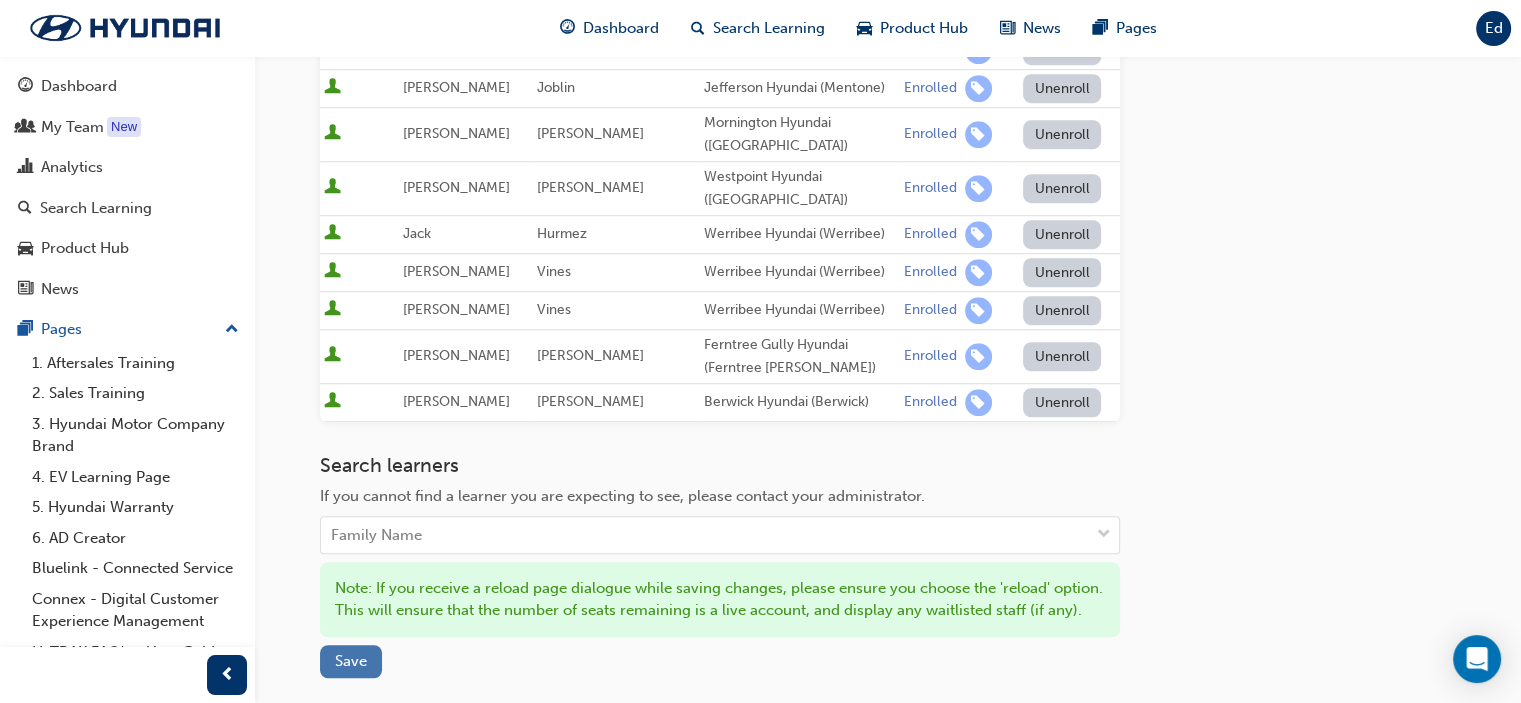 click on "Save" at bounding box center (351, 661) 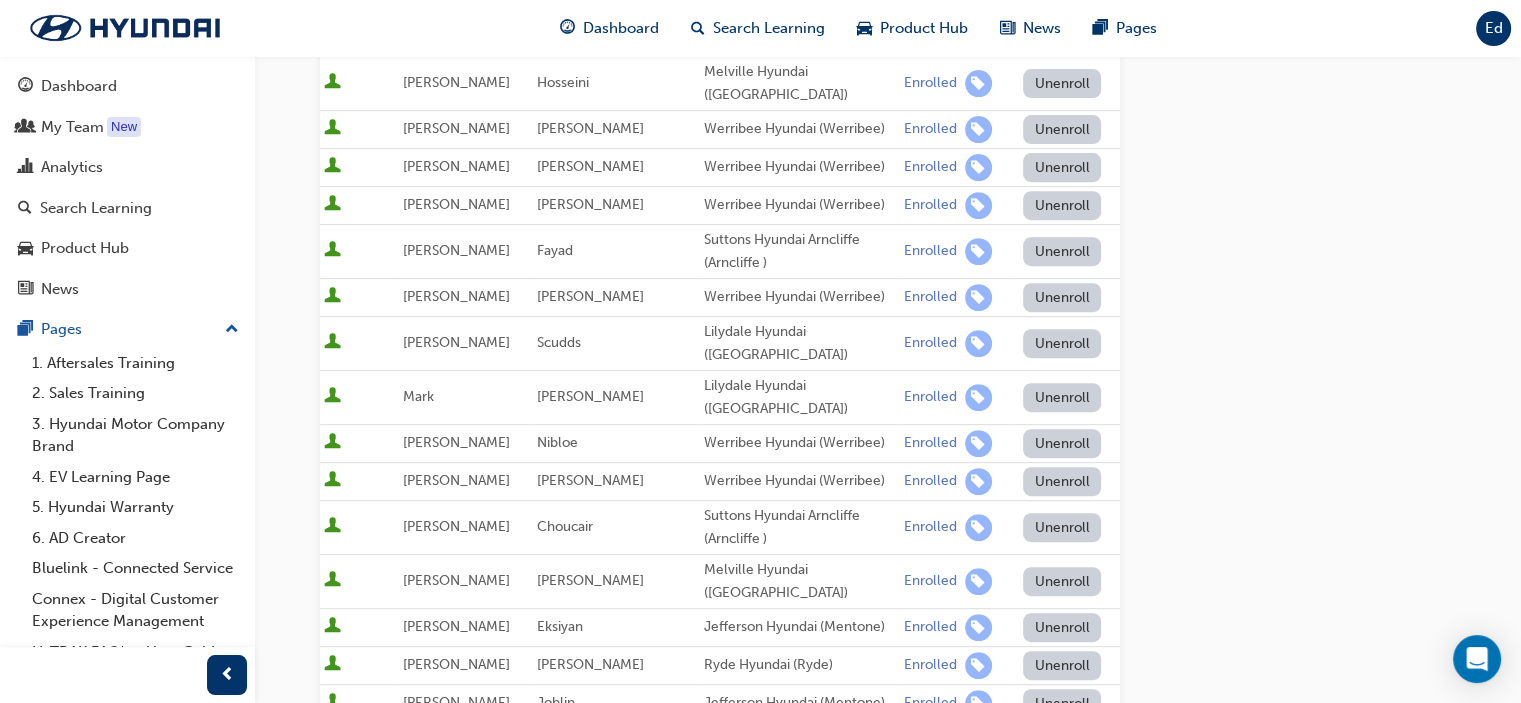 scroll, scrollTop: 0, scrollLeft: 0, axis: both 